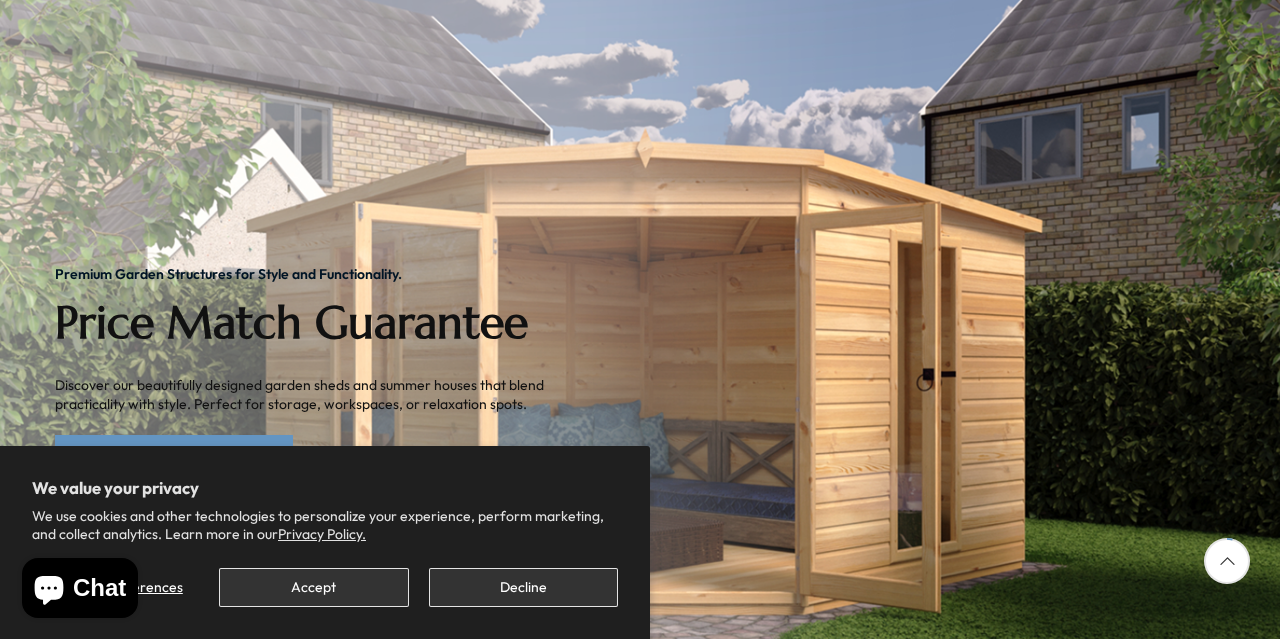 scroll, scrollTop: 232, scrollLeft: 0, axis: vertical 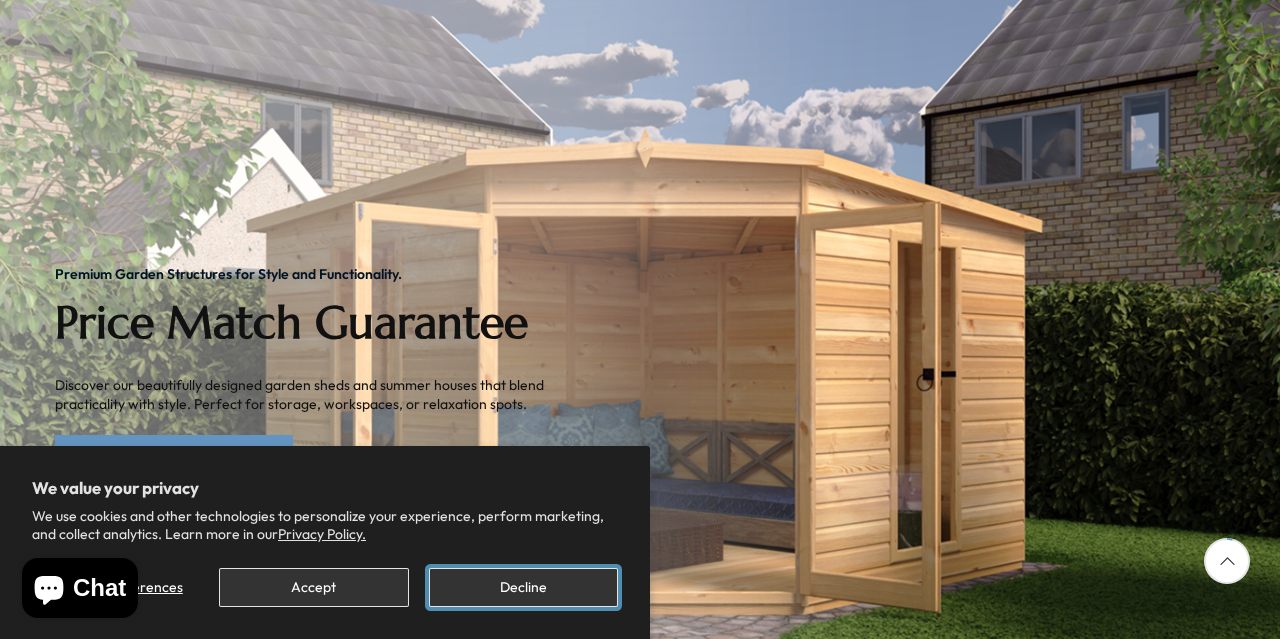 click on "Decline" at bounding box center [523, 587] 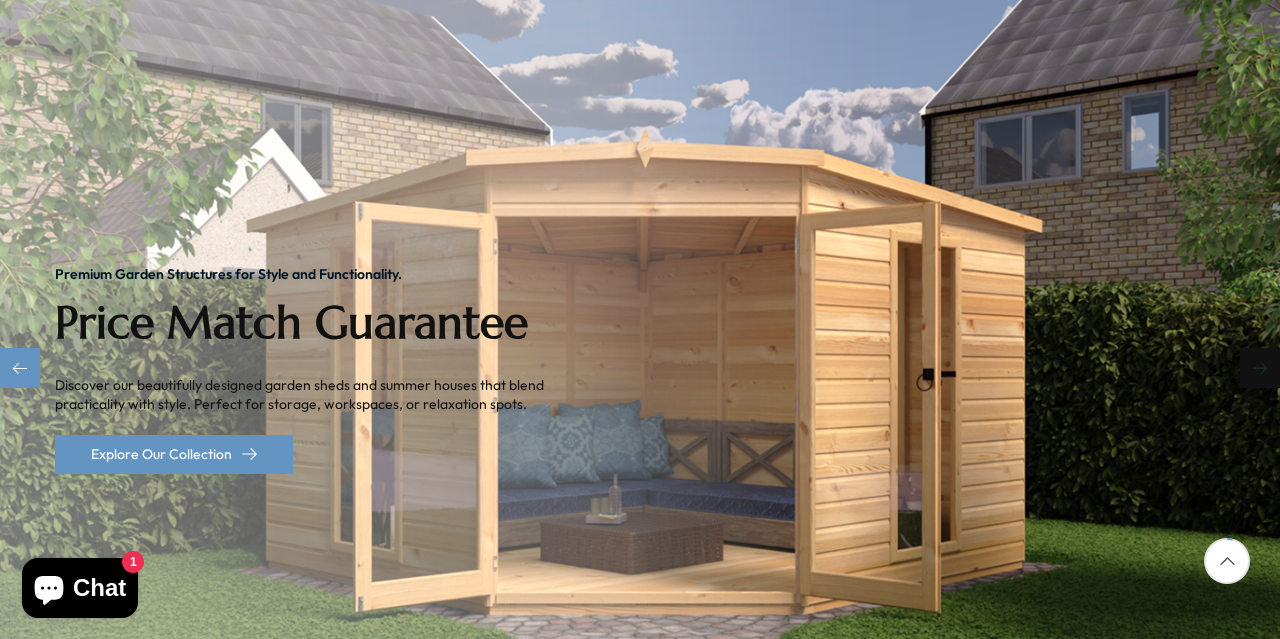 click at bounding box center [1260, 368] 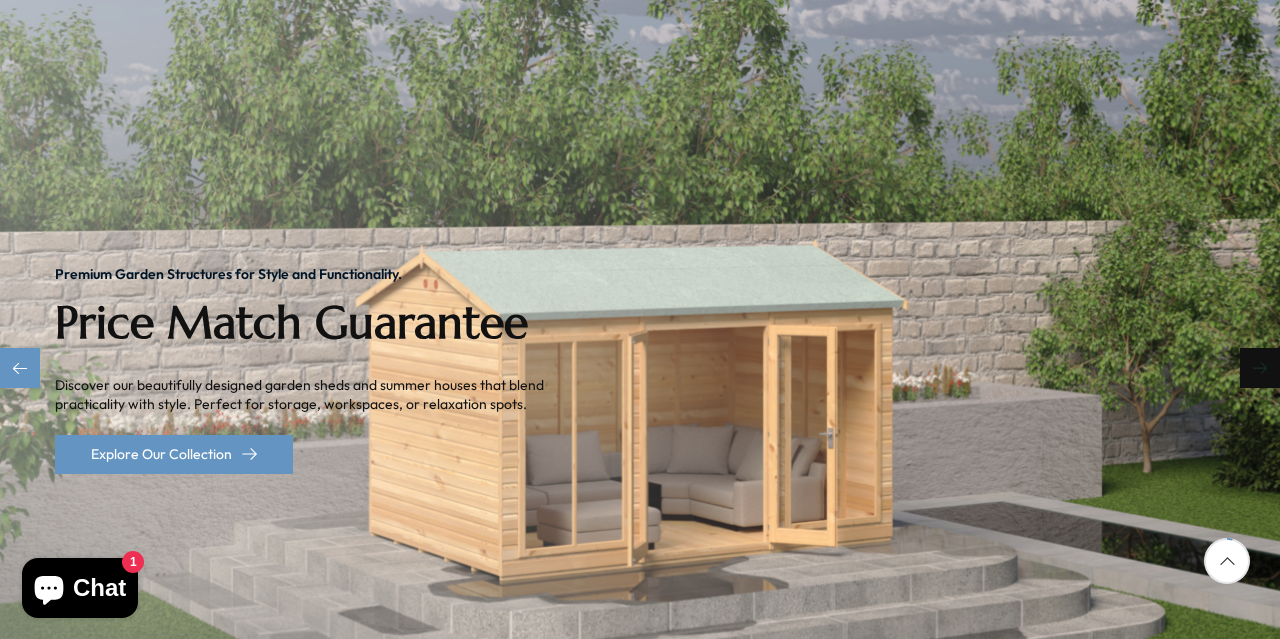 click at bounding box center (1260, 368) 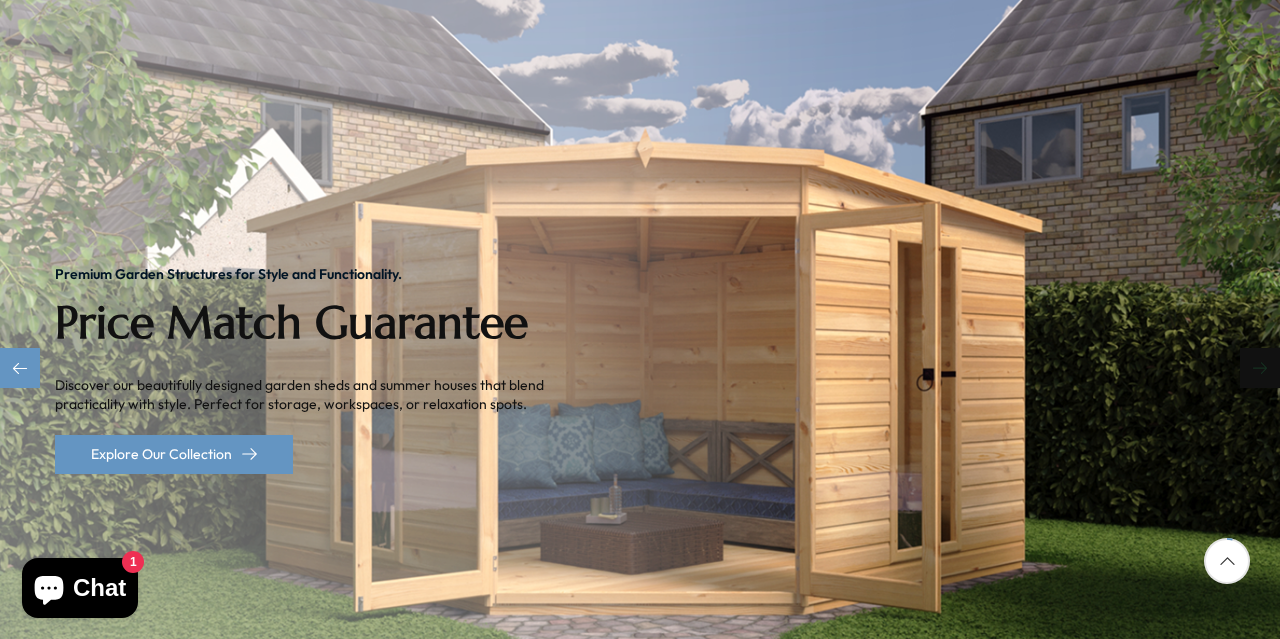 click at bounding box center (1260, 368) 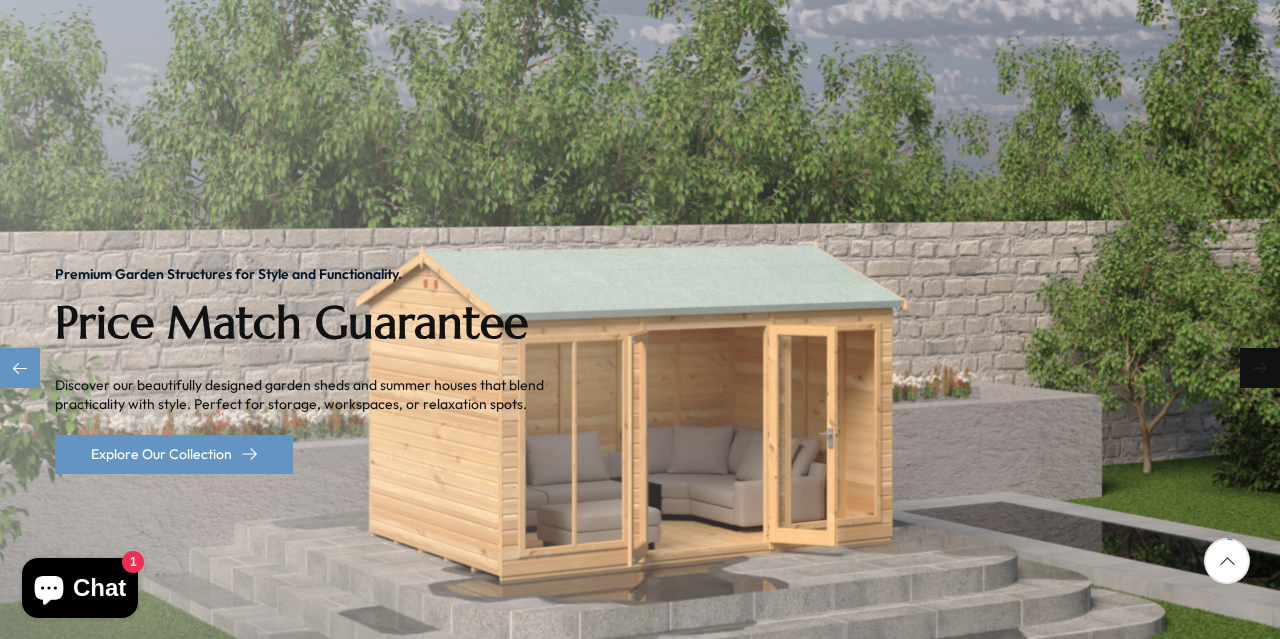 click at bounding box center [1260, 368] 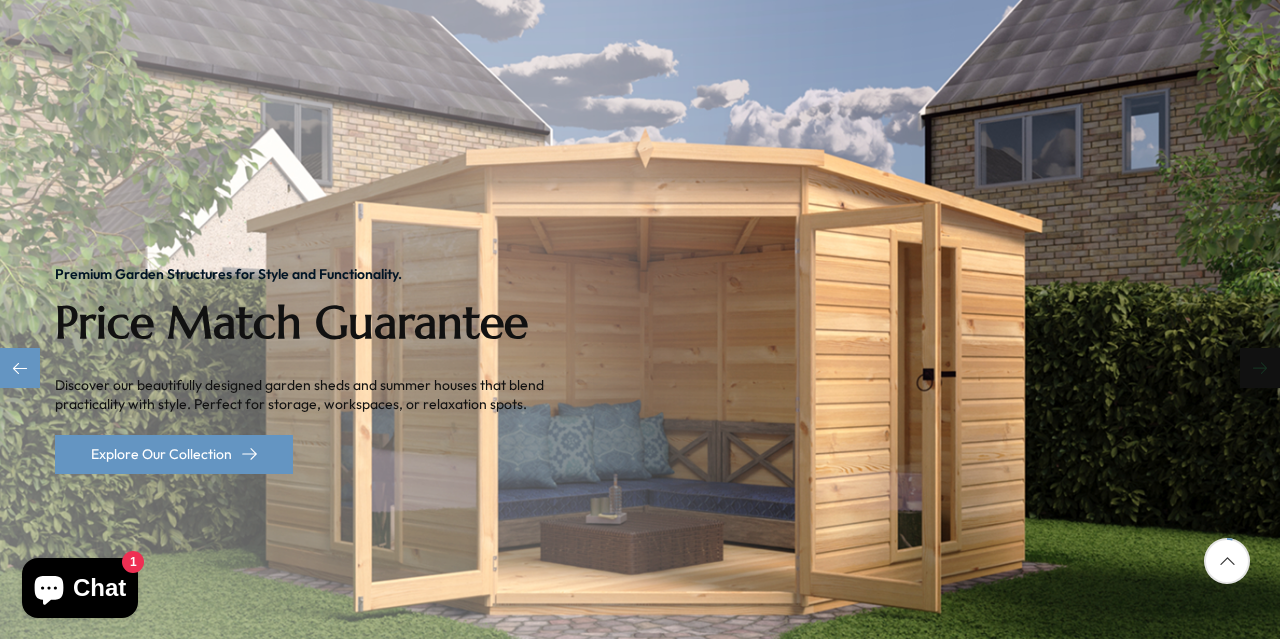 click at bounding box center [1260, 368] 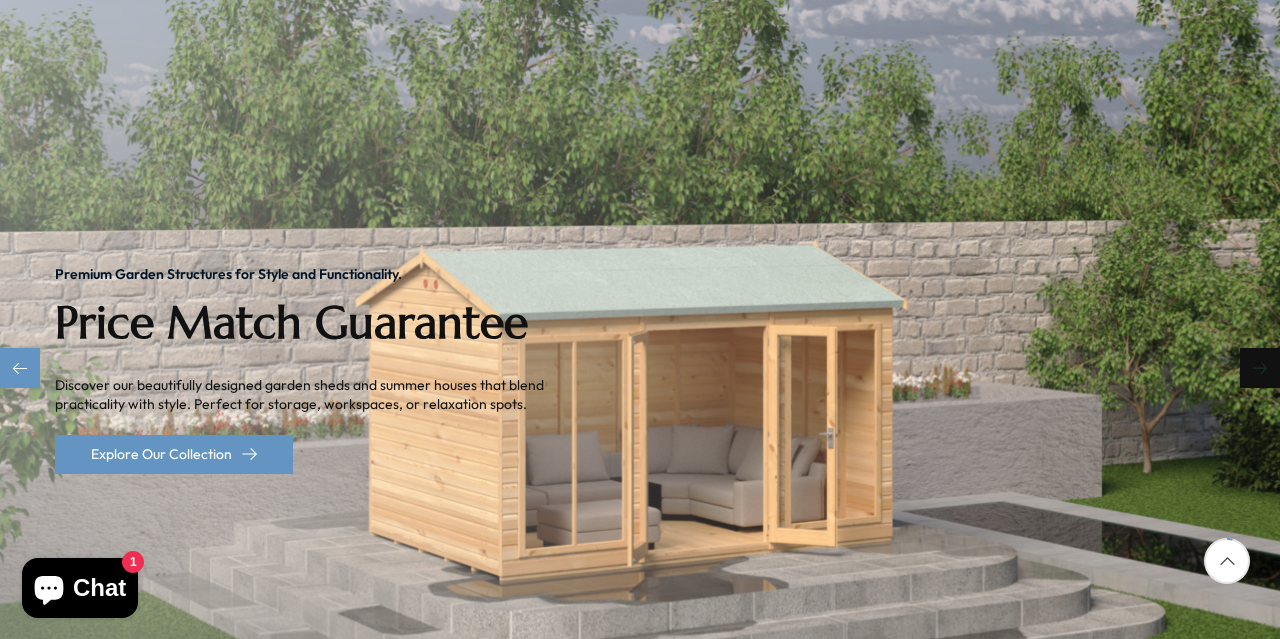 click at bounding box center (1260, 368) 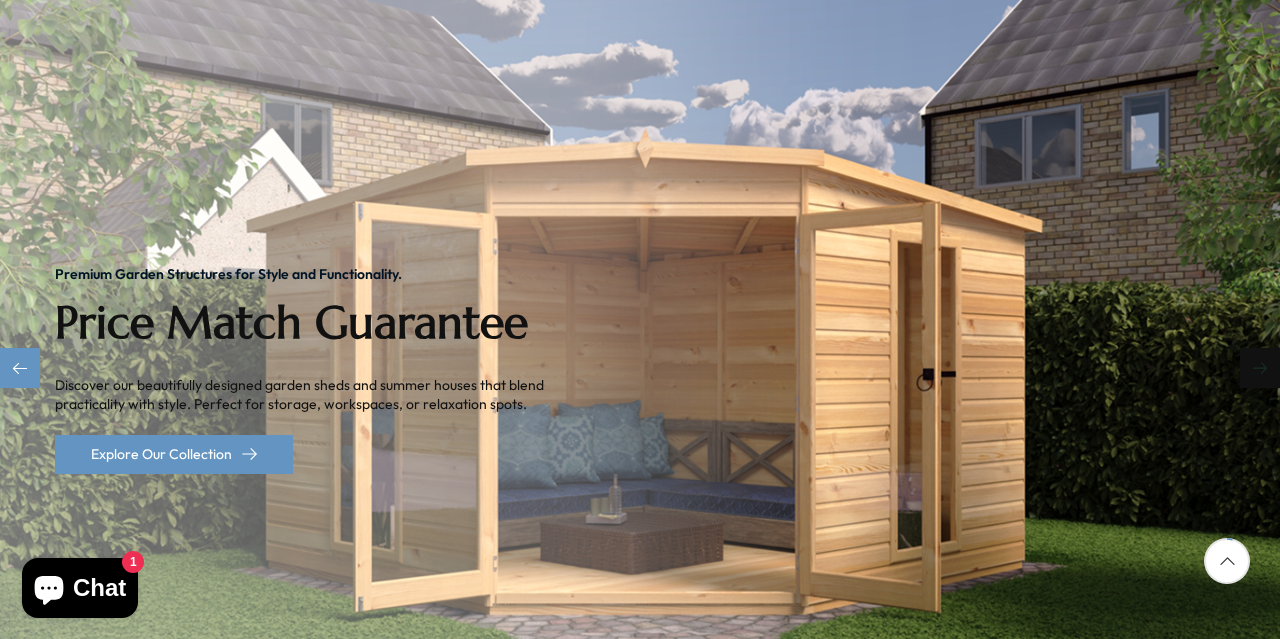click at bounding box center (1260, 368) 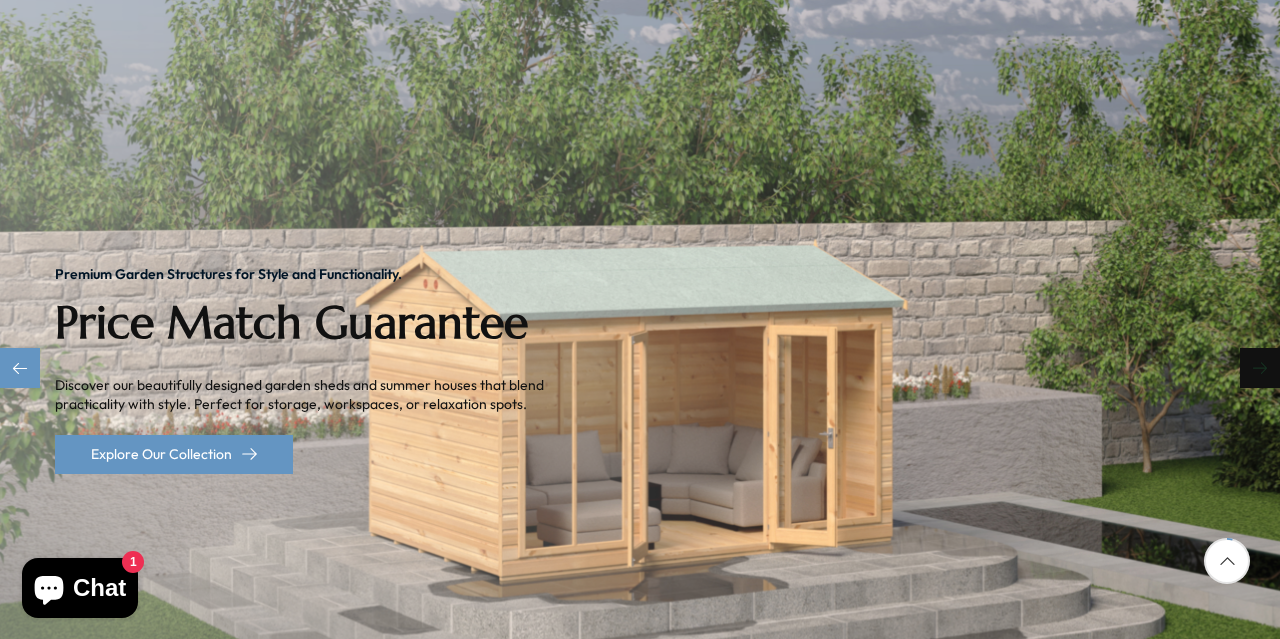 click at bounding box center (1260, 368) 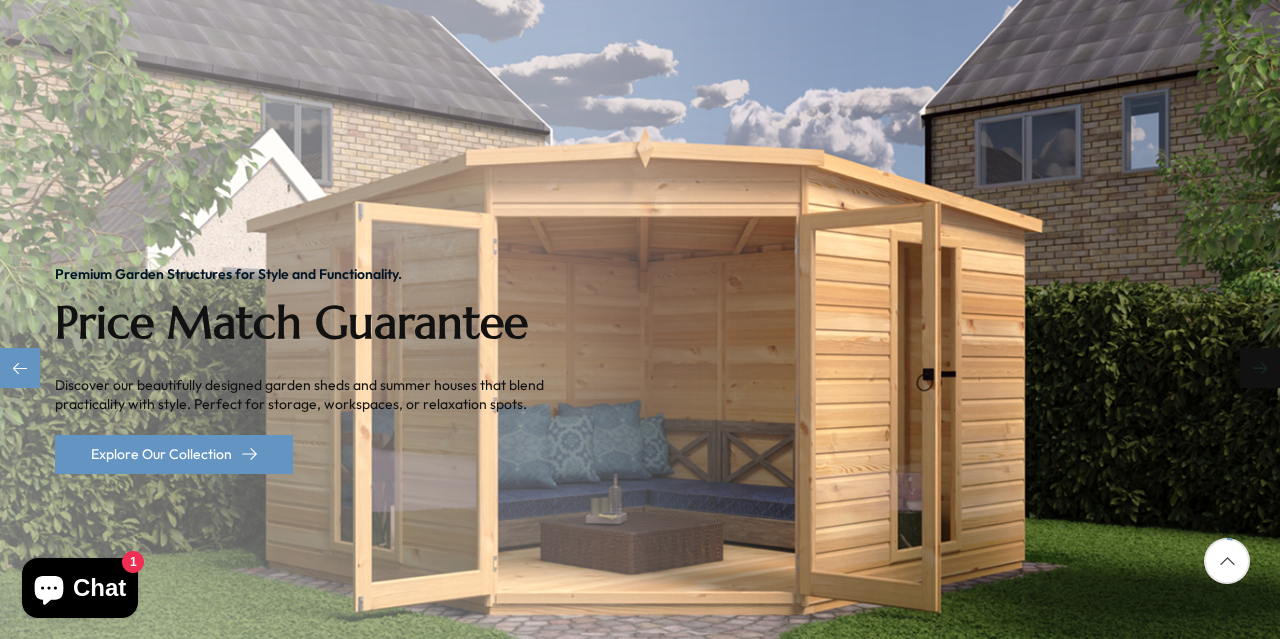 click at bounding box center (1260, 368) 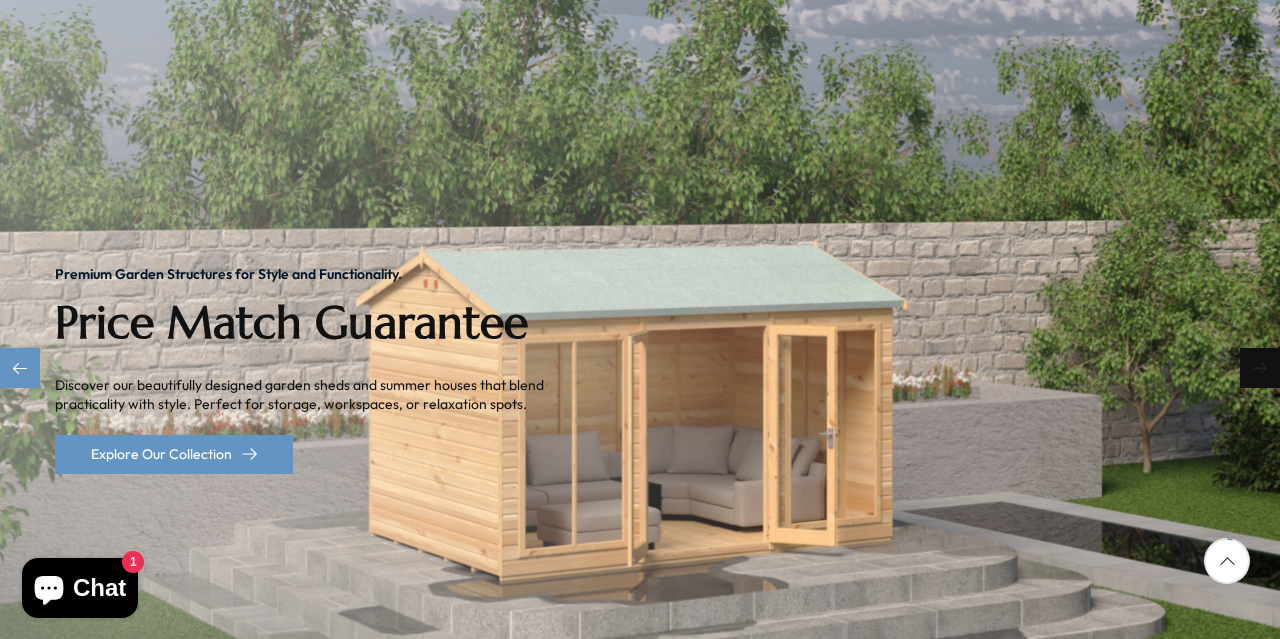 click at bounding box center (1260, 368) 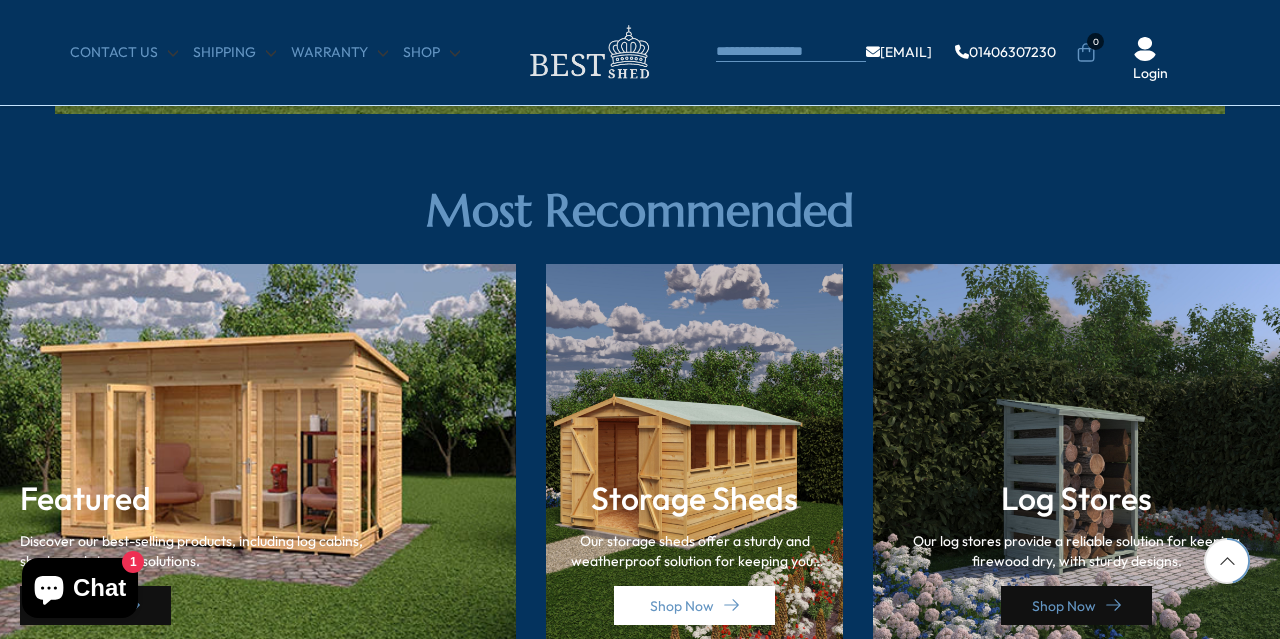 scroll, scrollTop: 2766, scrollLeft: 0, axis: vertical 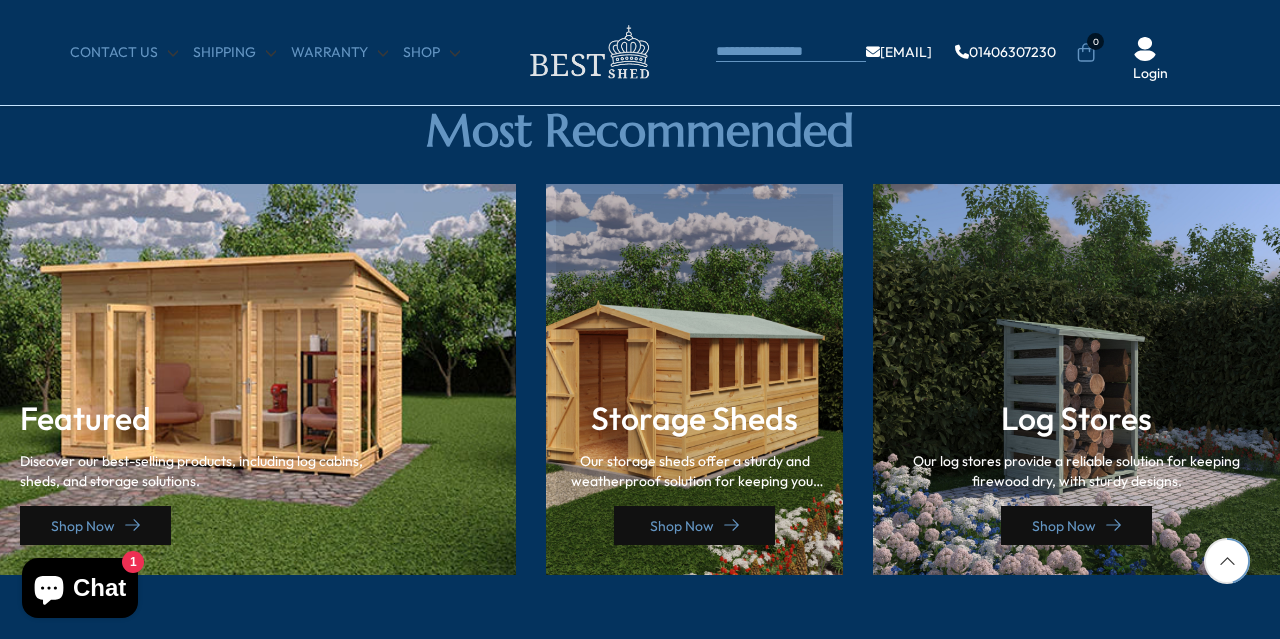click on "Shop Now" at bounding box center (694, 525) 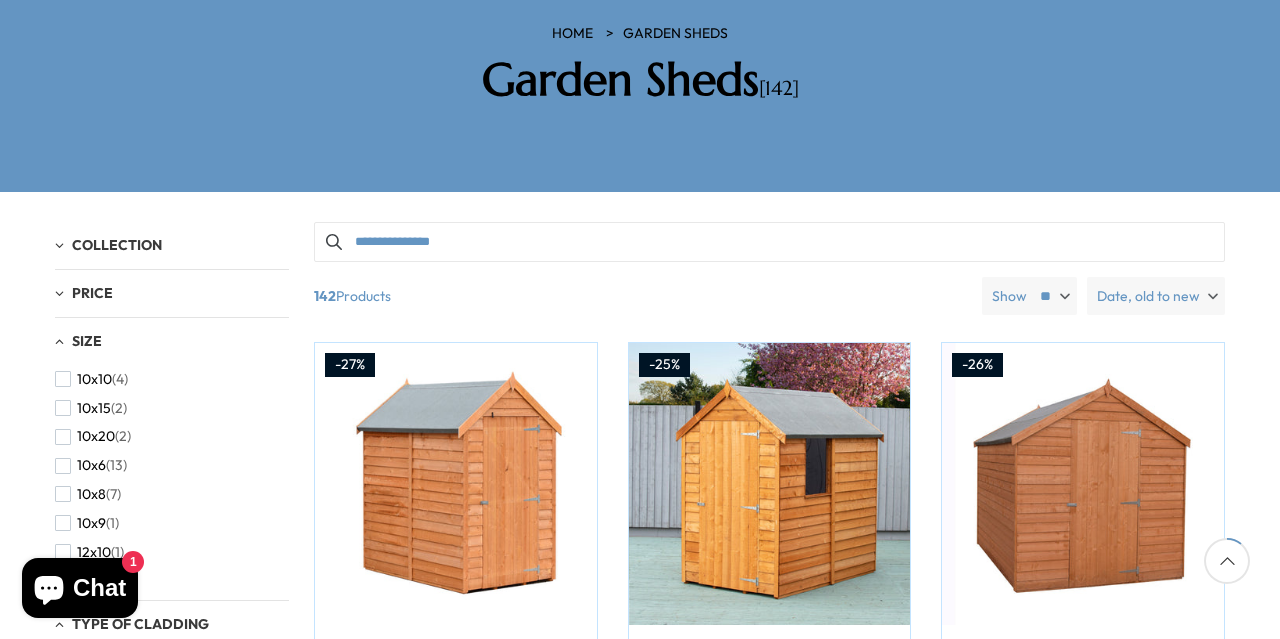 scroll, scrollTop: 282, scrollLeft: 0, axis: vertical 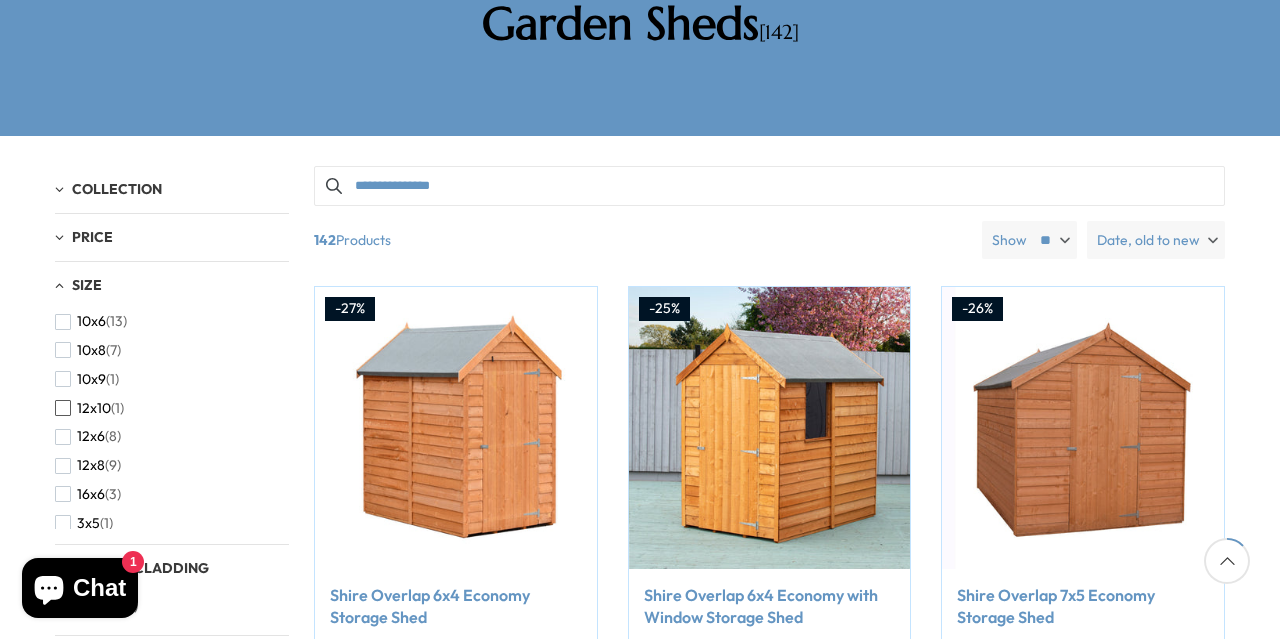 click on "12x10" at bounding box center (94, 408) 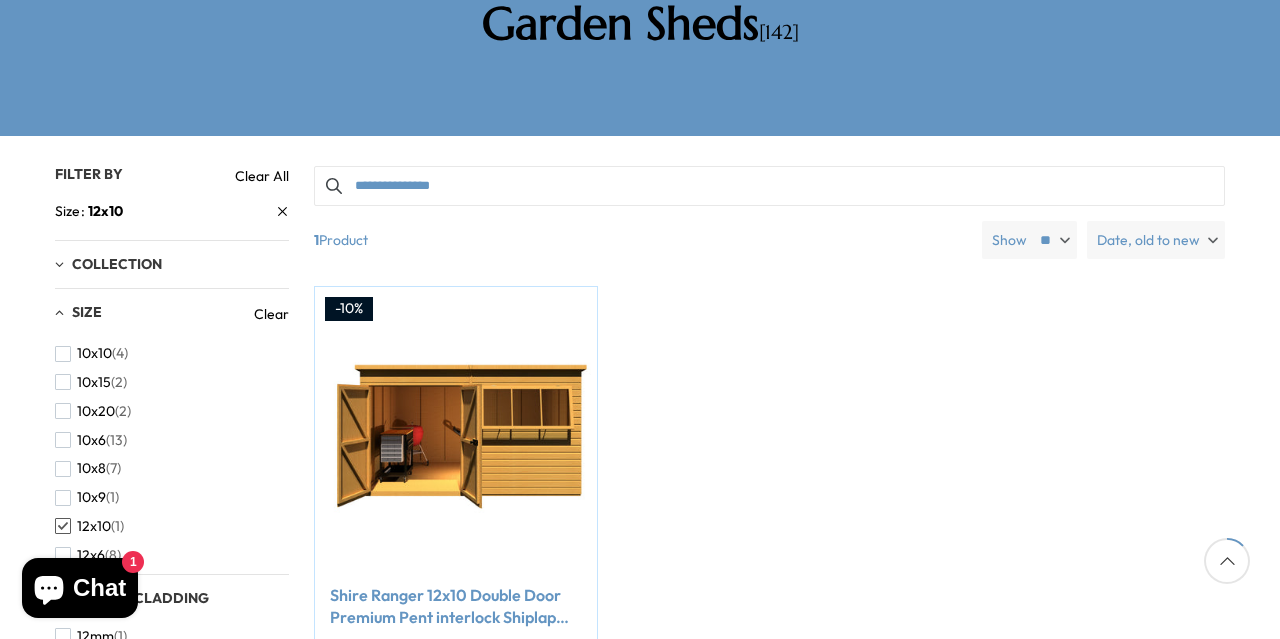 click on "10x20" at bounding box center (96, 411) 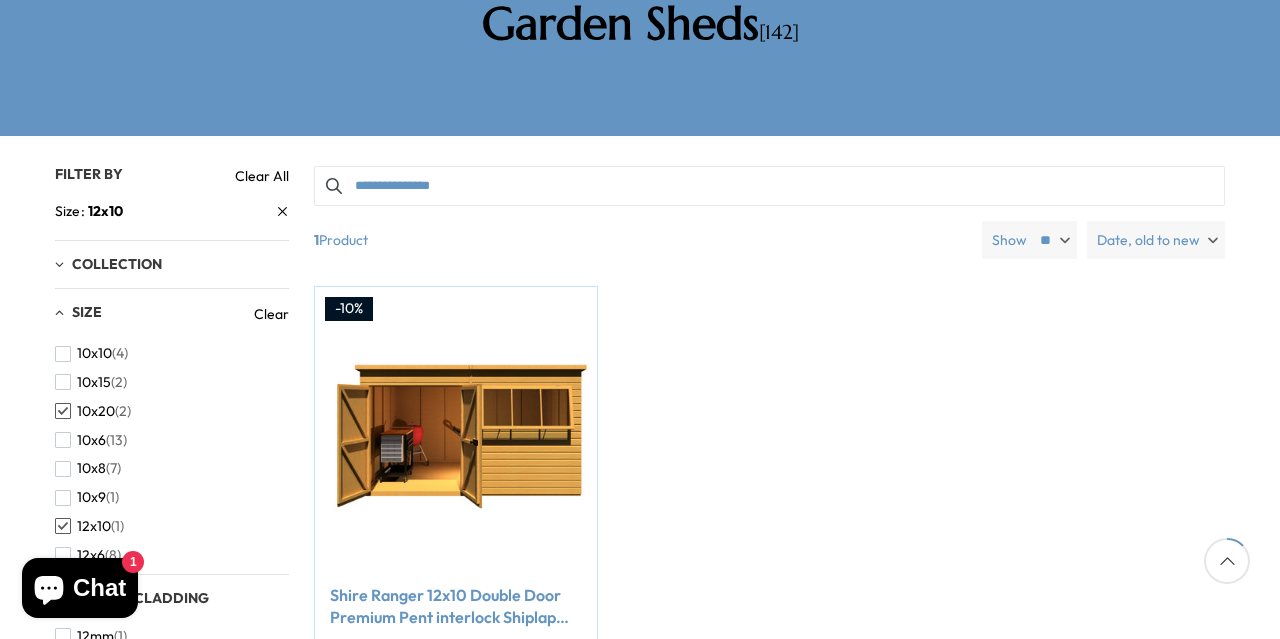 click on "10x20" at bounding box center (96, 411) 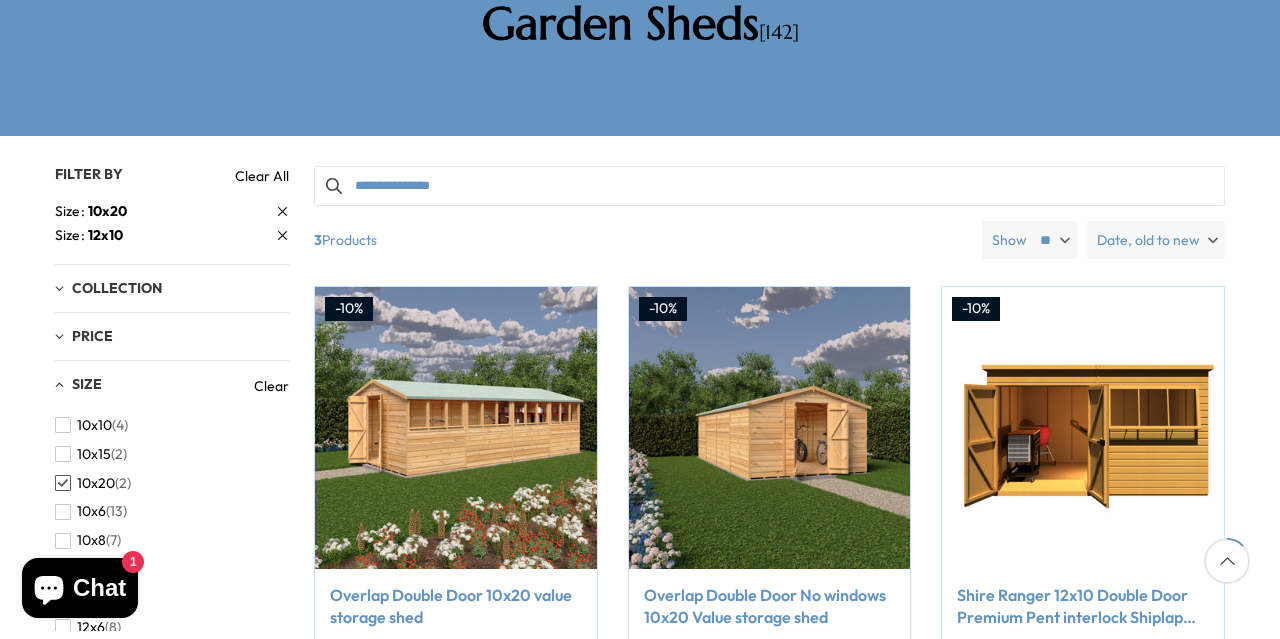 click on "10x10" at bounding box center (94, 425) 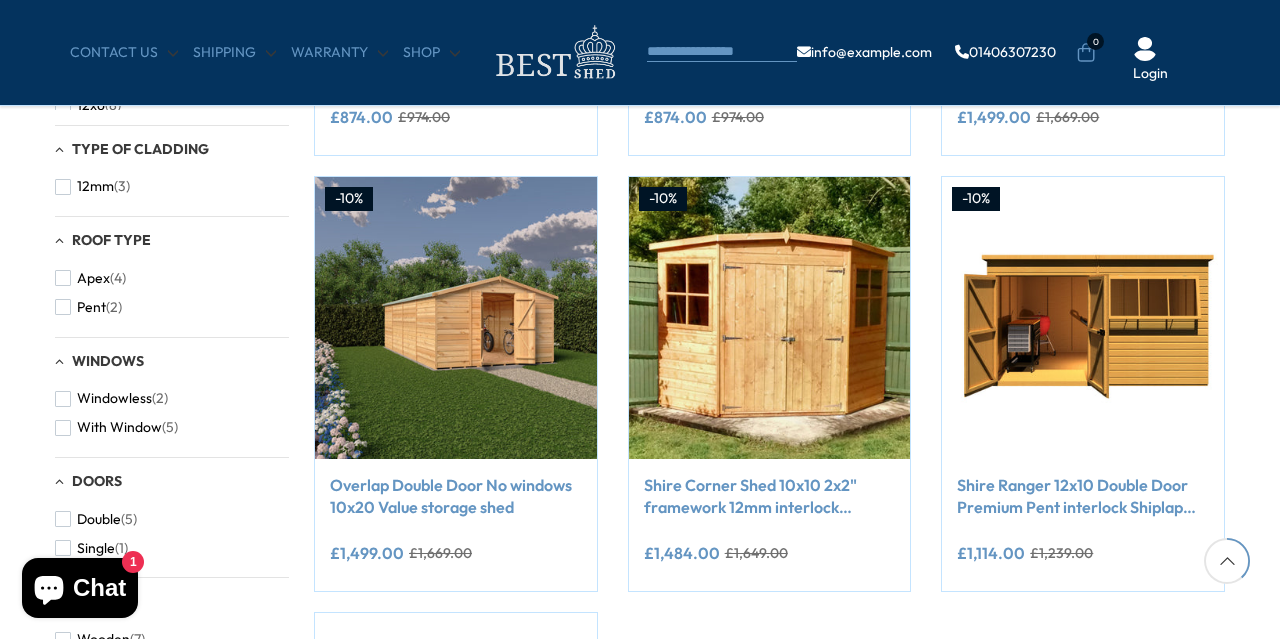 scroll, scrollTop: 770, scrollLeft: 0, axis: vertical 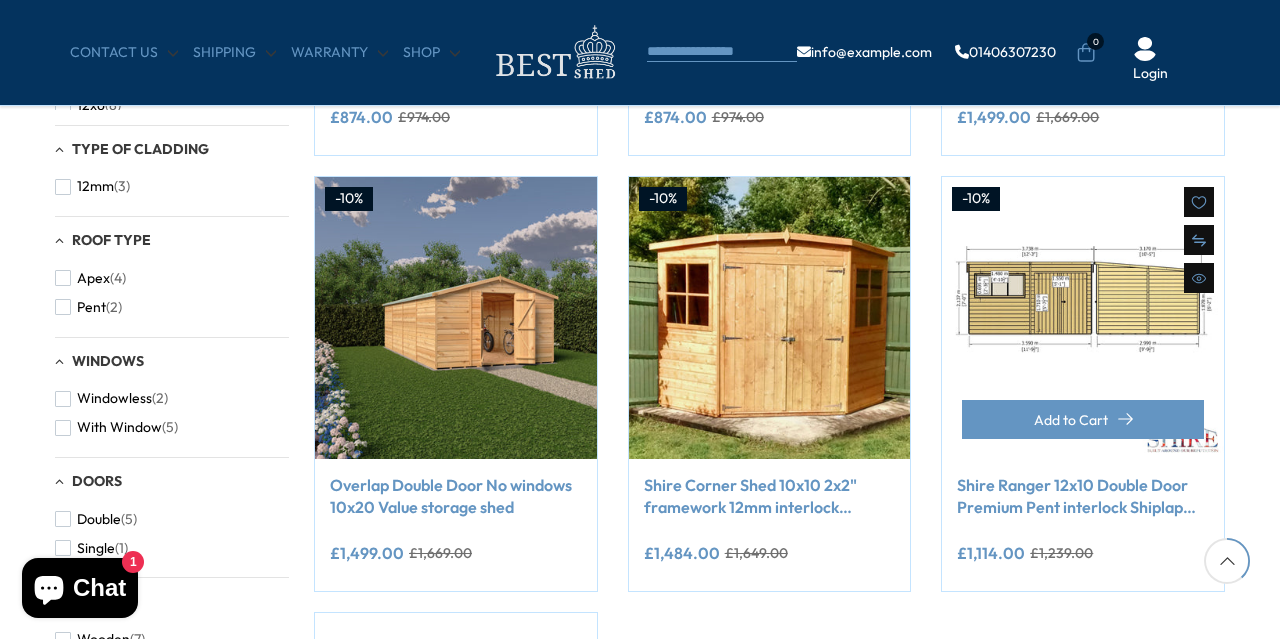 click at bounding box center [1083, 318] 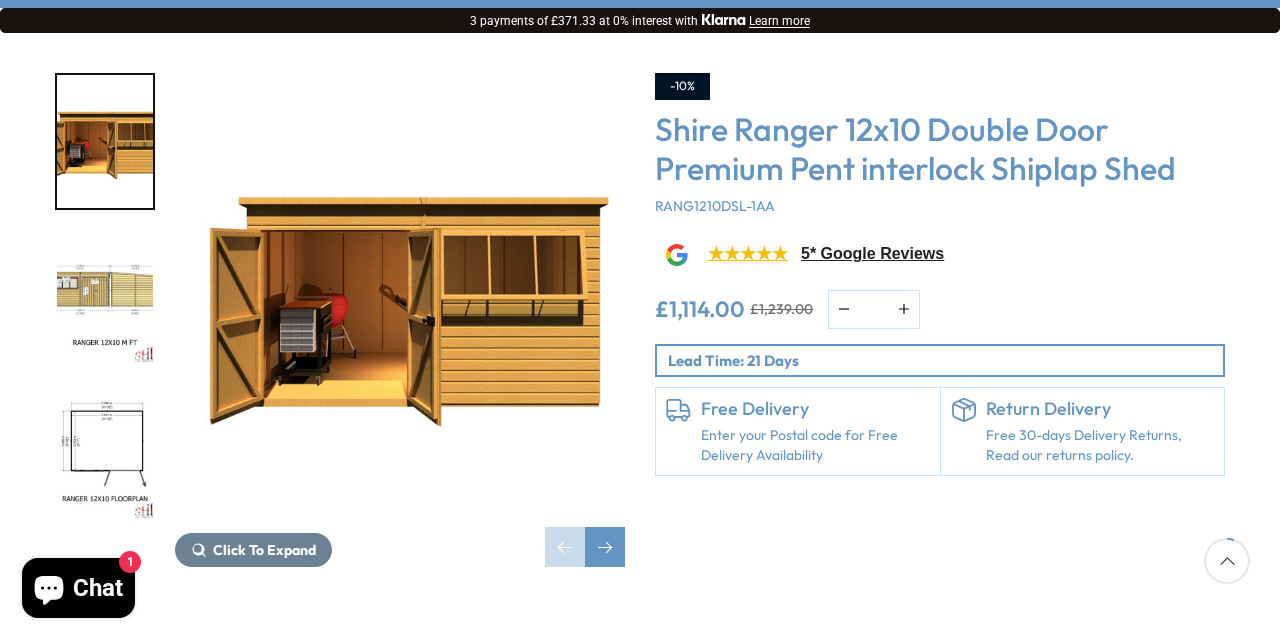 scroll, scrollTop: 262, scrollLeft: 0, axis: vertical 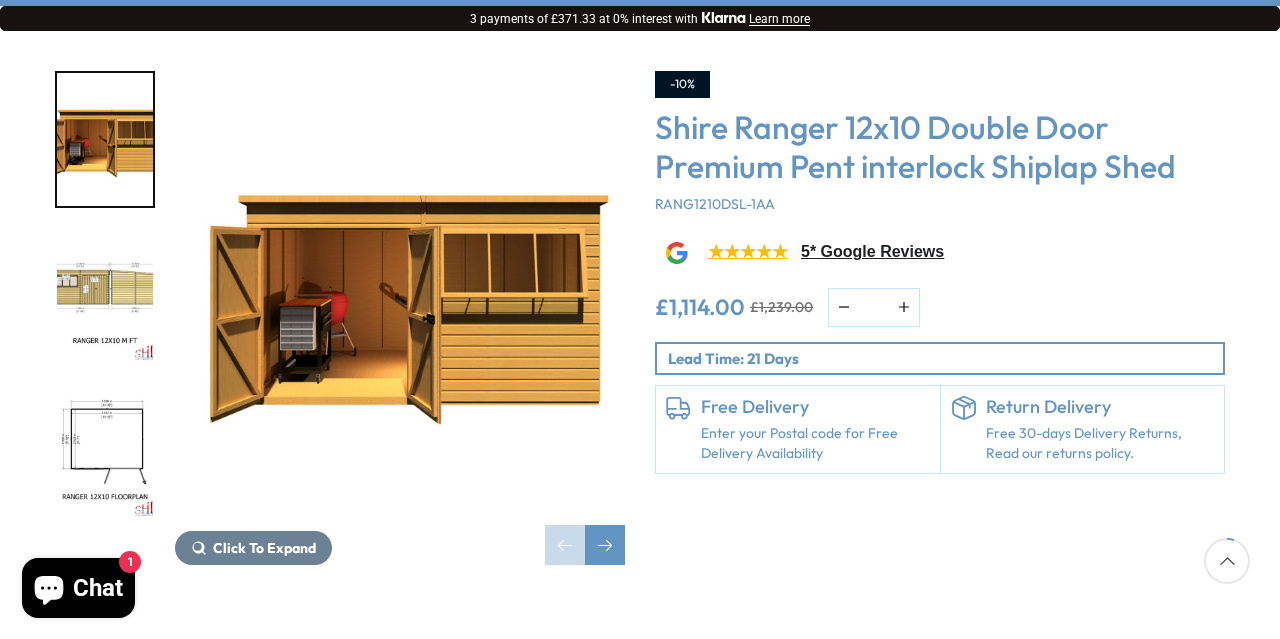 click at bounding box center [400, 296] 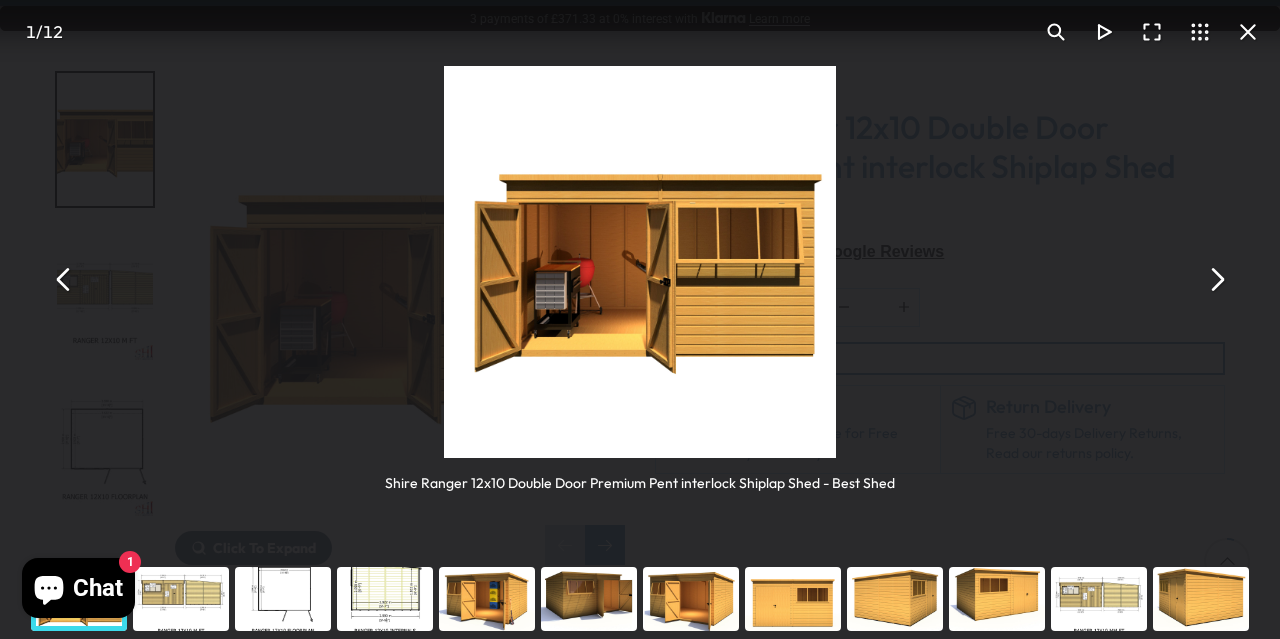 click at bounding box center [283, 599] 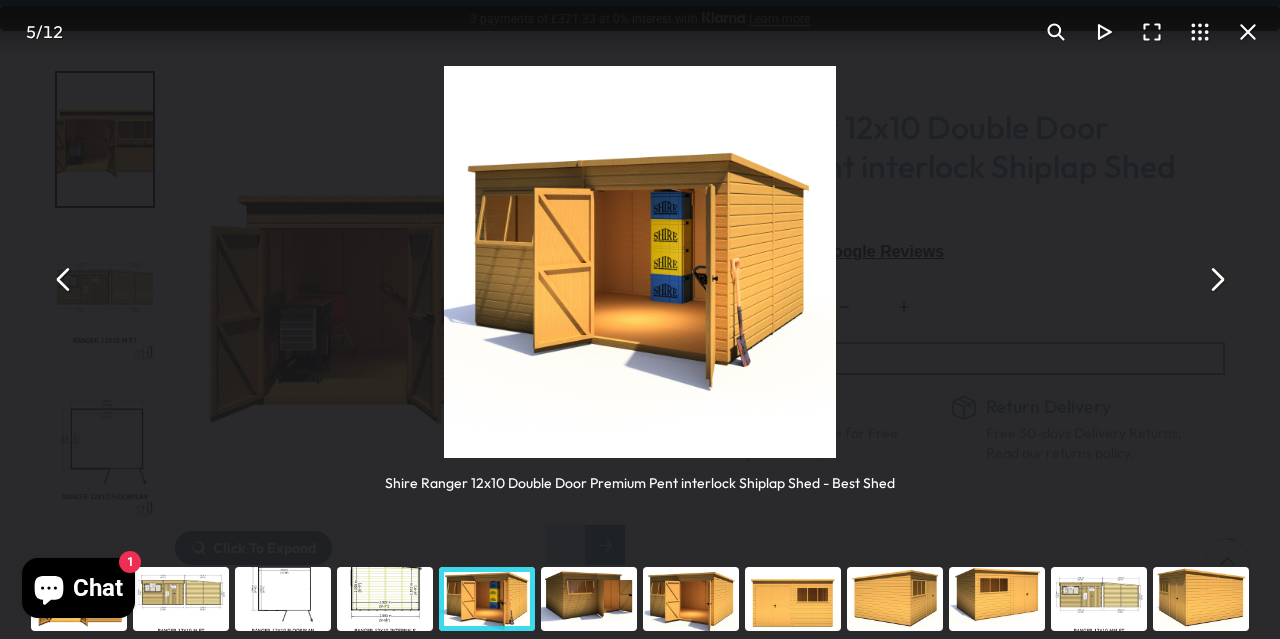click at bounding box center [1216, 280] 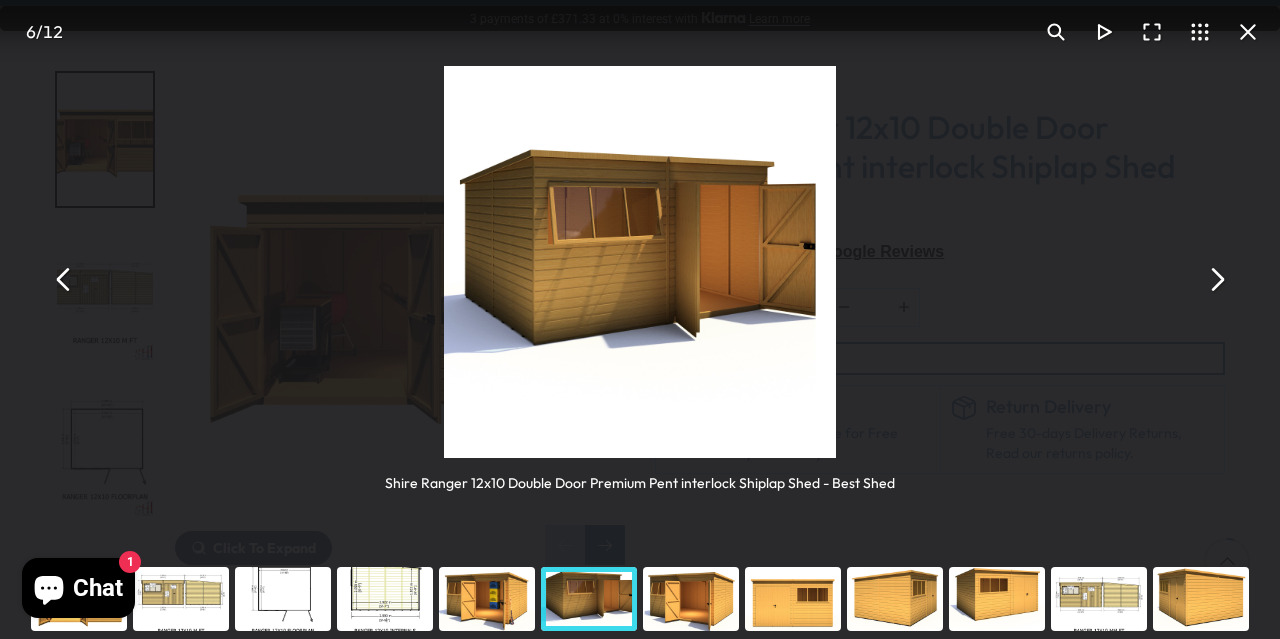 click at bounding box center (1216, 280) 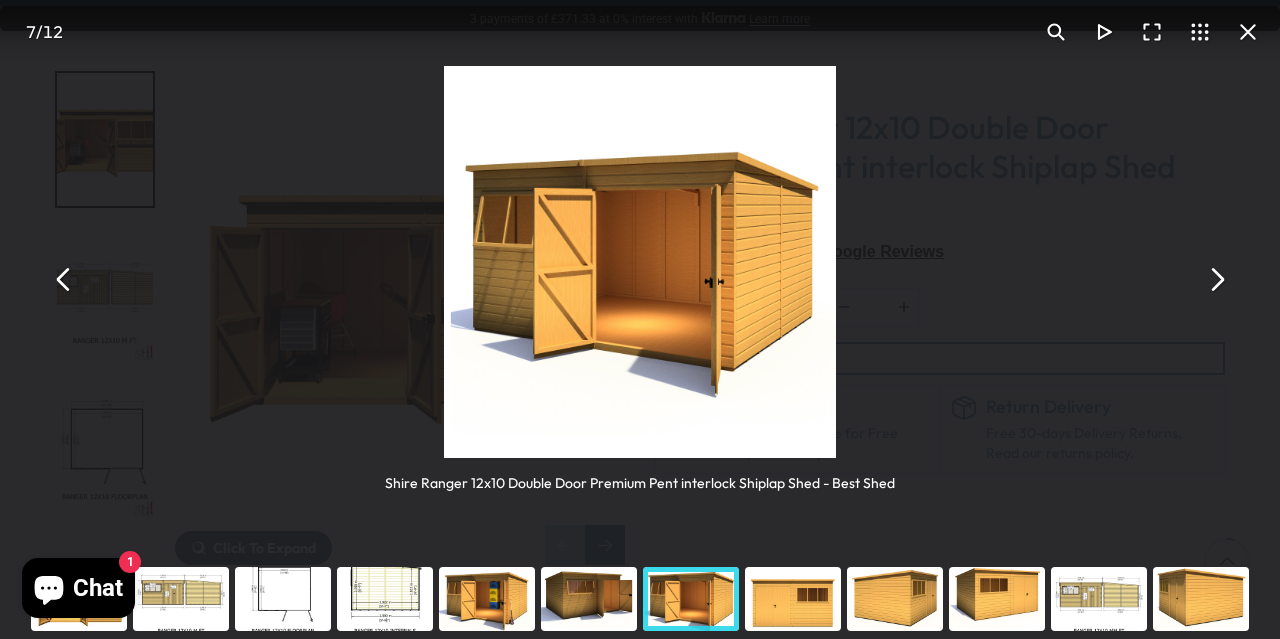 click at bounding box center [1216, 280] 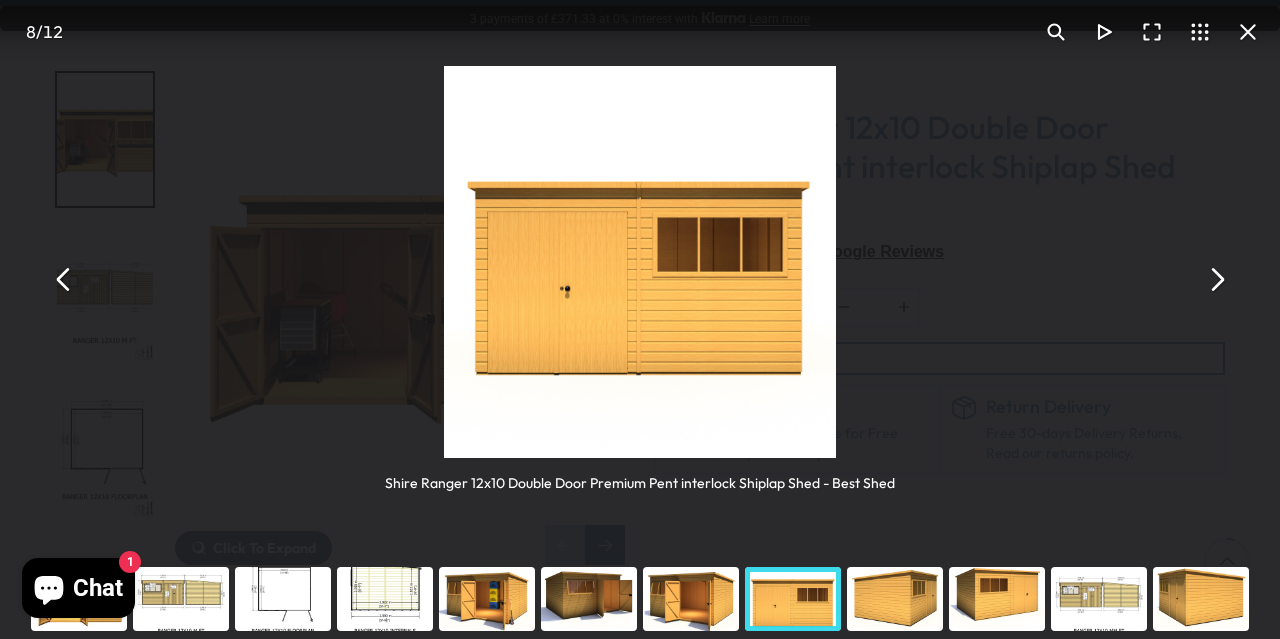 click at bounding box center [1216, 280] 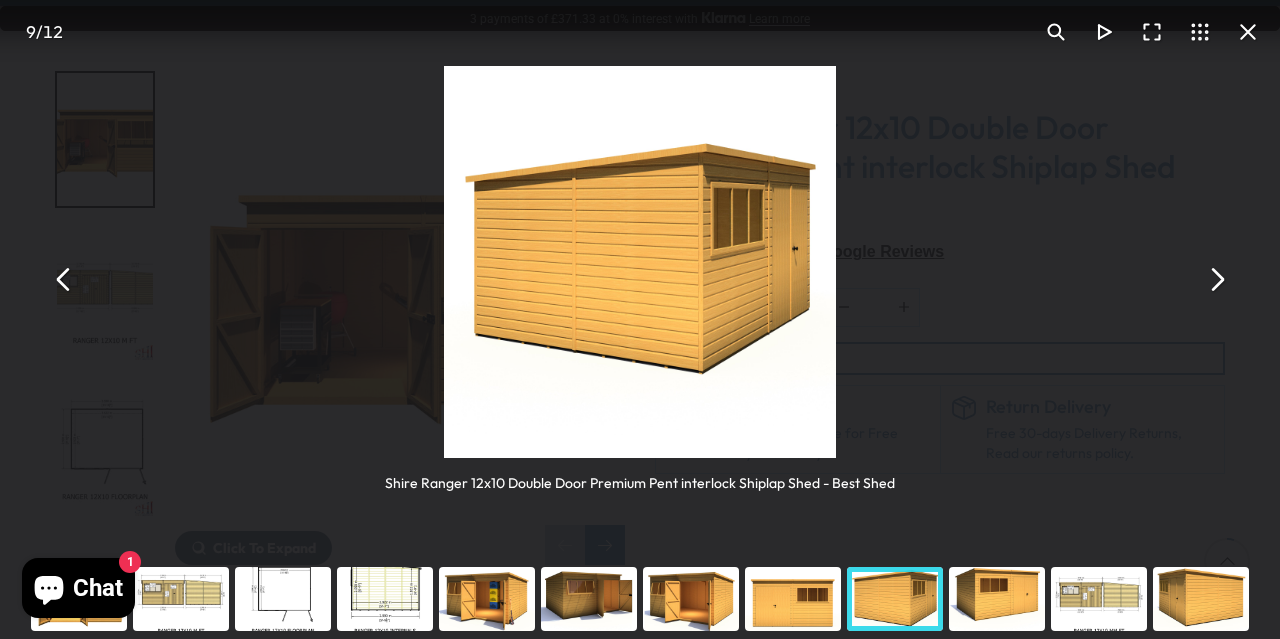 click at bounding box center (1216, 280) 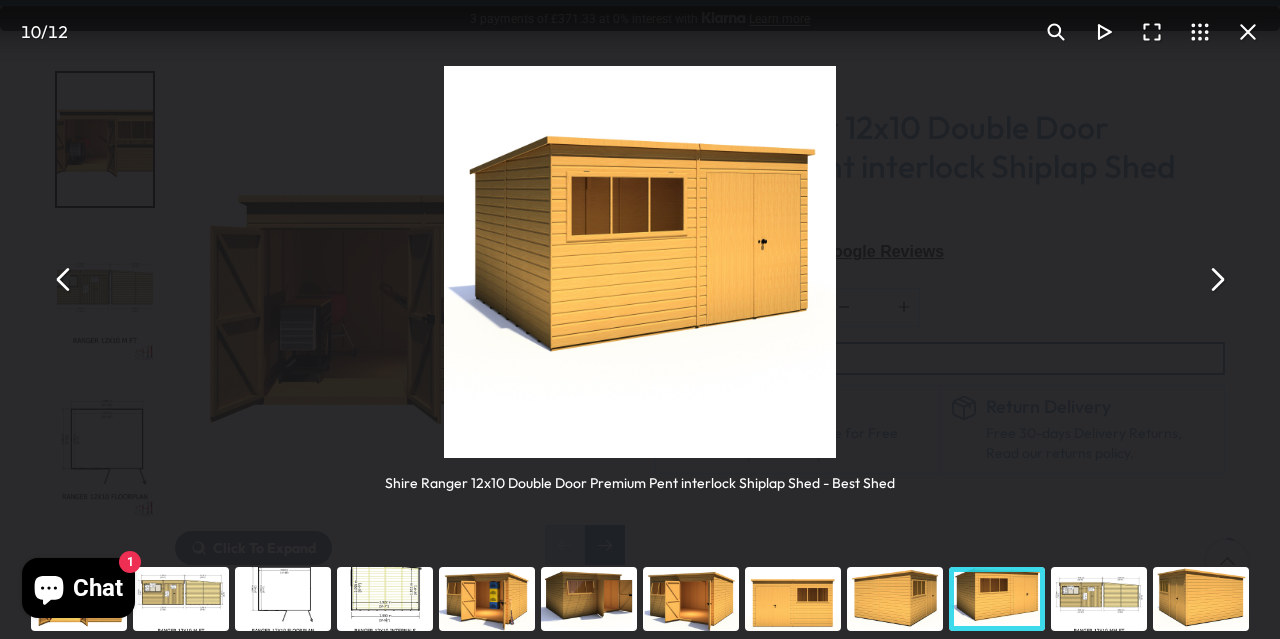 click at bounding box center (640, 262) 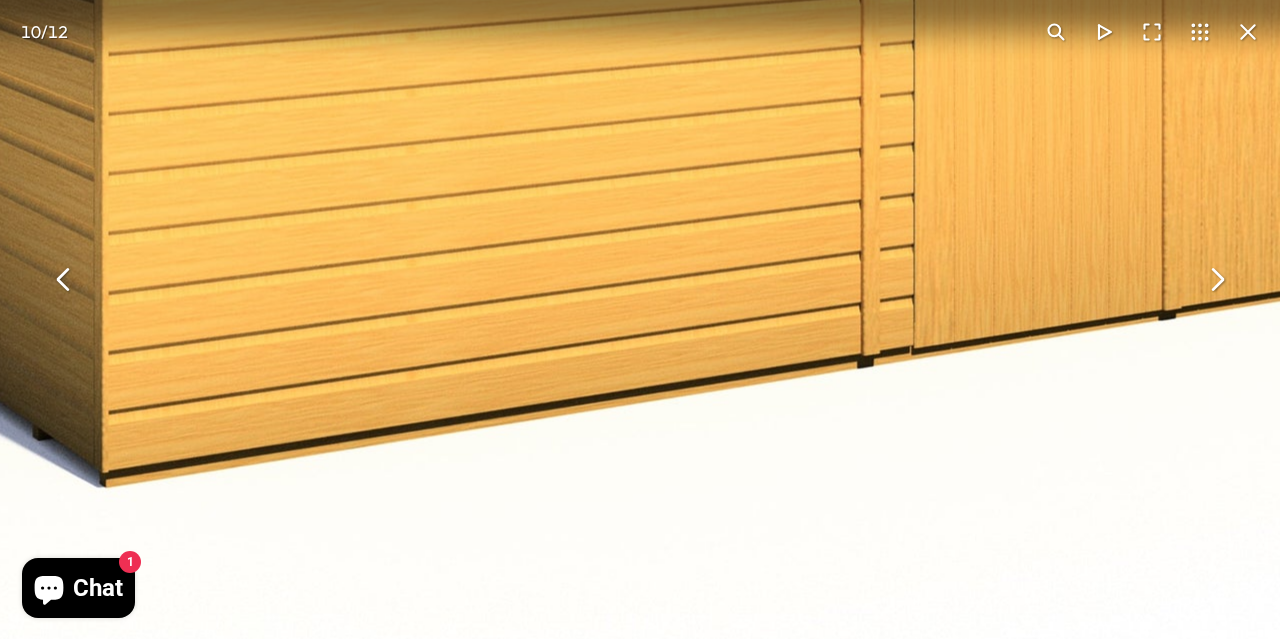 click at bounding box center [568, 21] 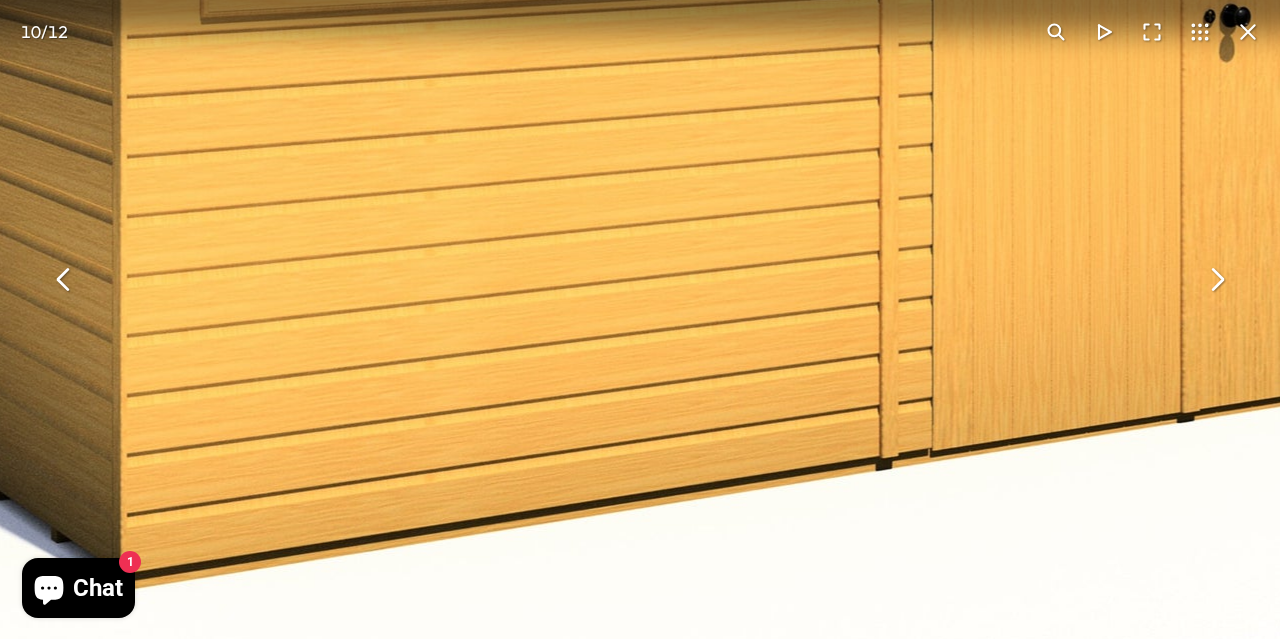 drag, startPoint x: 537, startPoint y: 73, endPoint x: 555, endPoint y: 179, distance: 107.51744 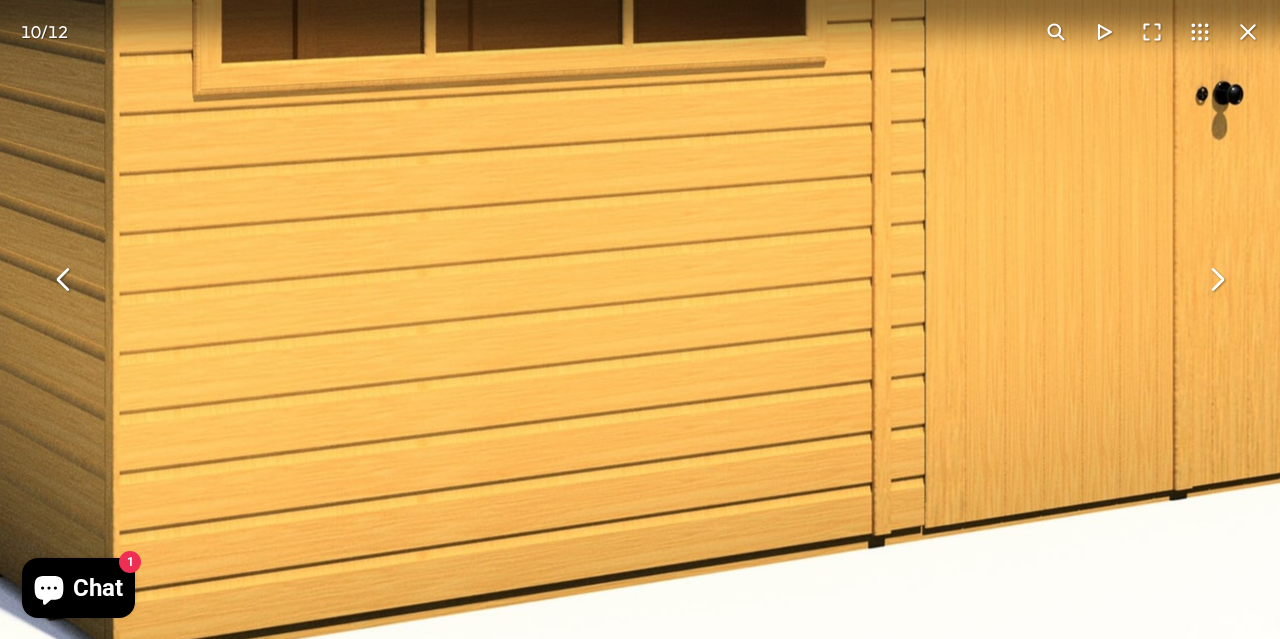 drag, startPoint x: 555, startPoint y: 179, endPoint x: 548, endPoint y: 260, distance: 81.3019 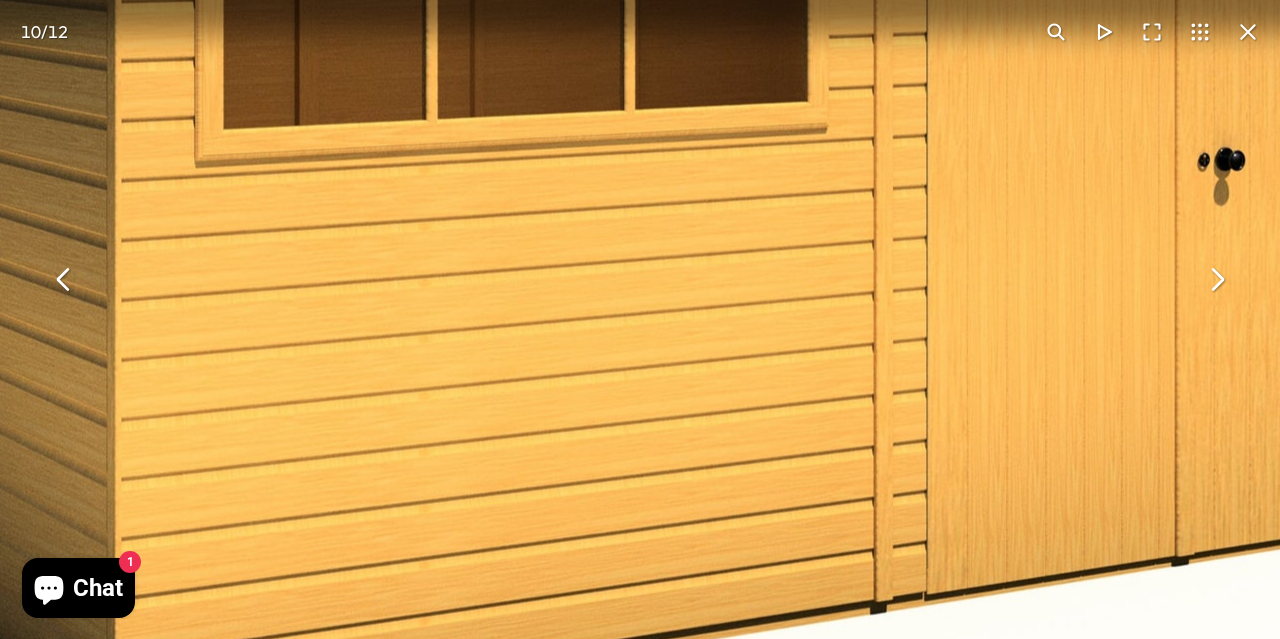 drag, startPoint x: 548, startPoint y: 260, endPoint x: 550, endPoint y: 315, distance: 55.03635 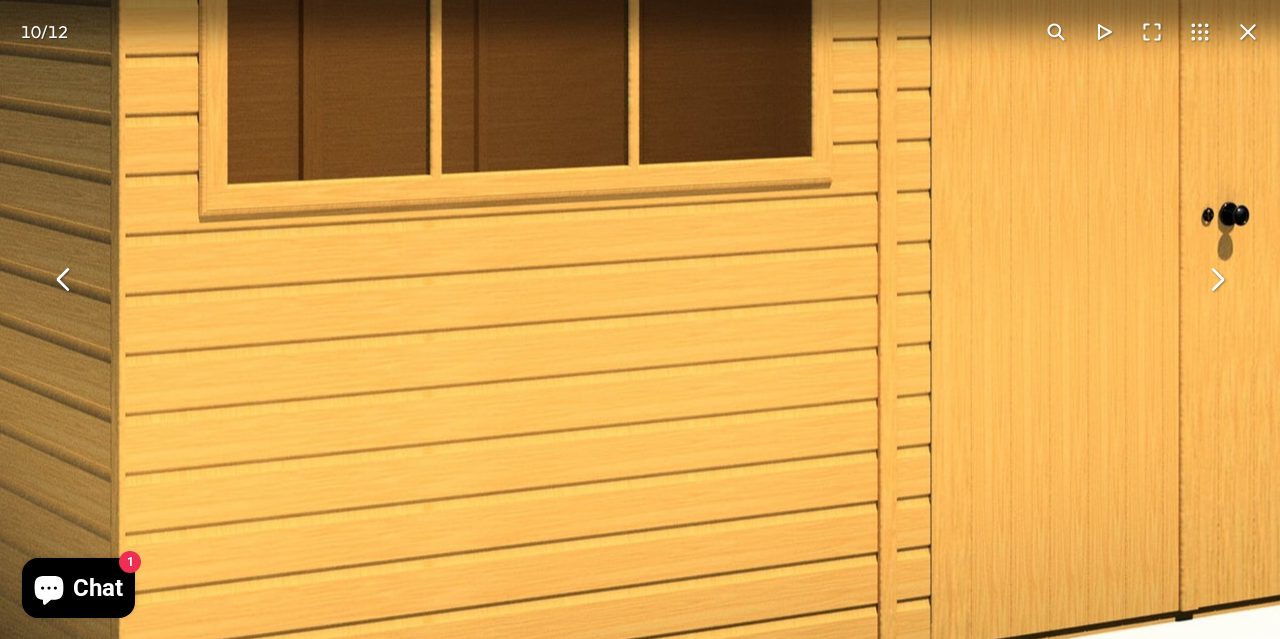 drag, startPoint x: 550, startPoint y: 316, endPoint x: 552, endPoint y: 365, distance: 49.0408 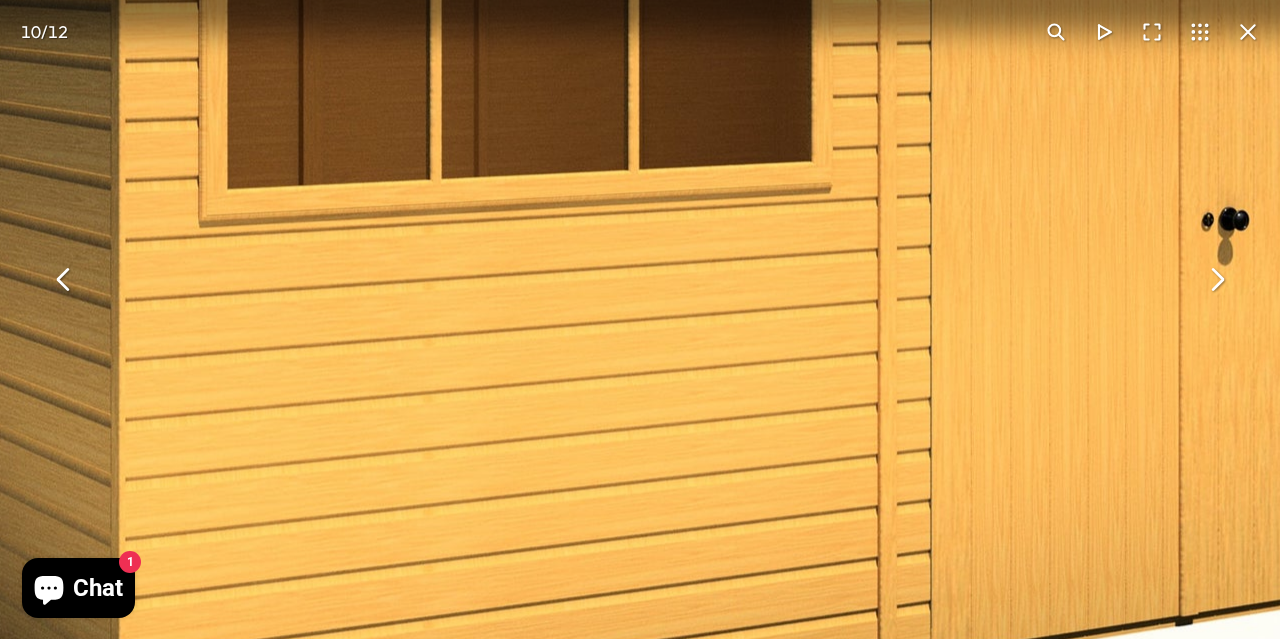 click at bounding box center (1216, 280) 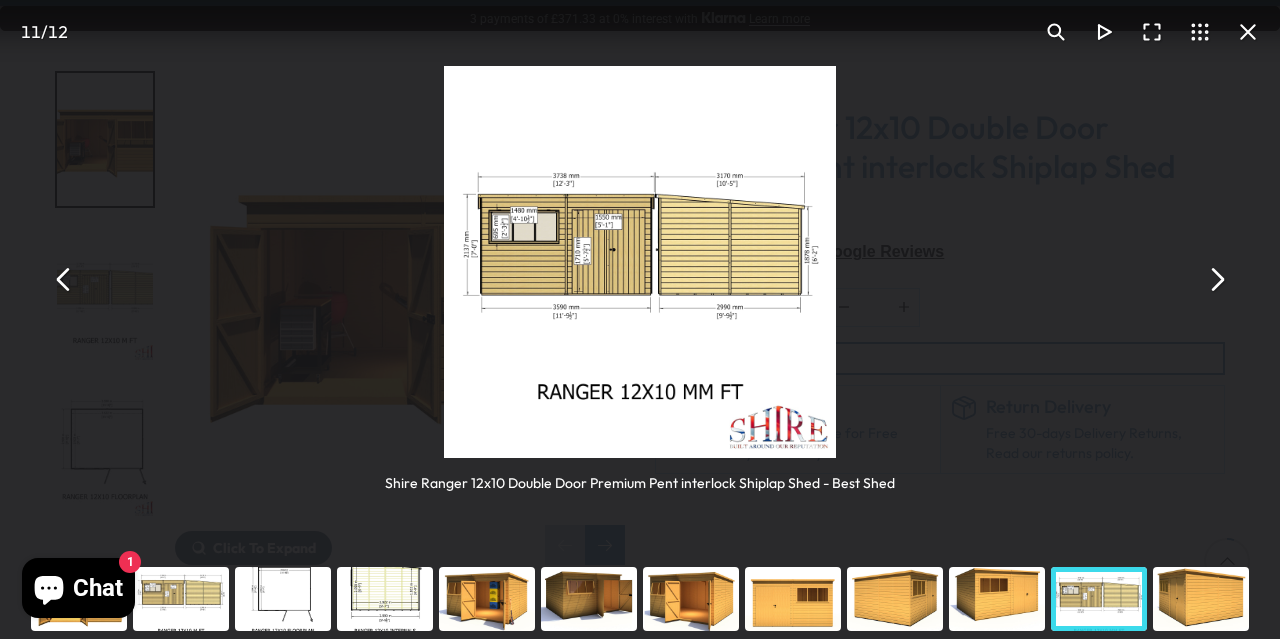 click at bounding box center (1216, 280) 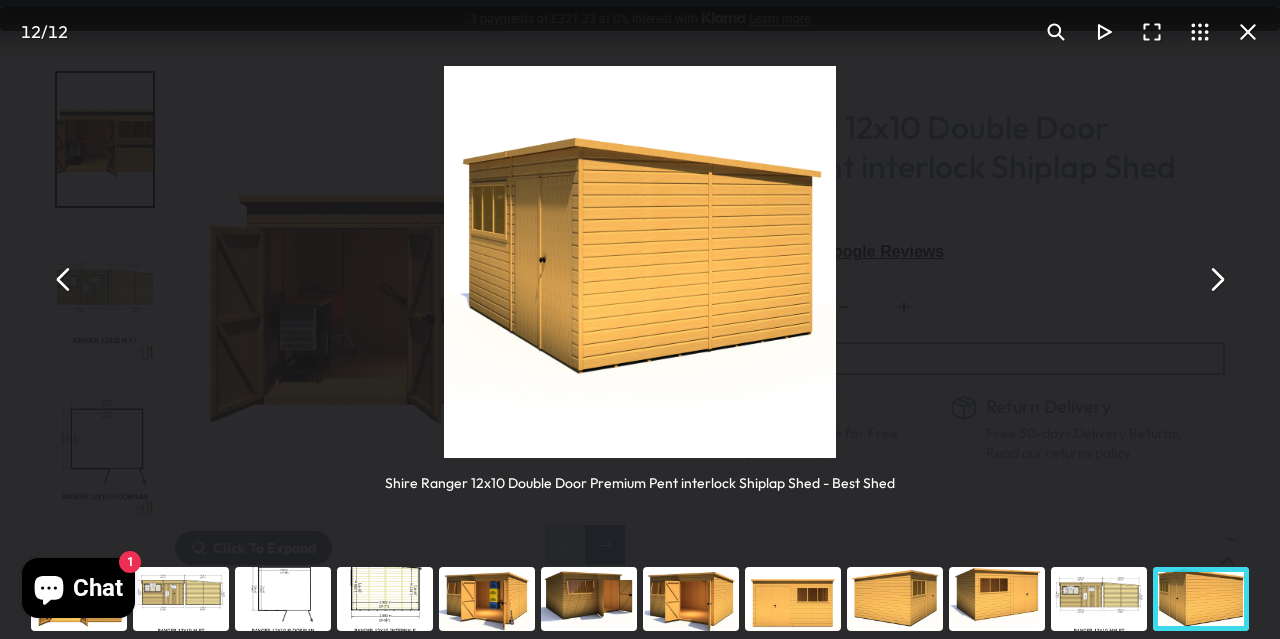 click at bounding box center (1216, 280) 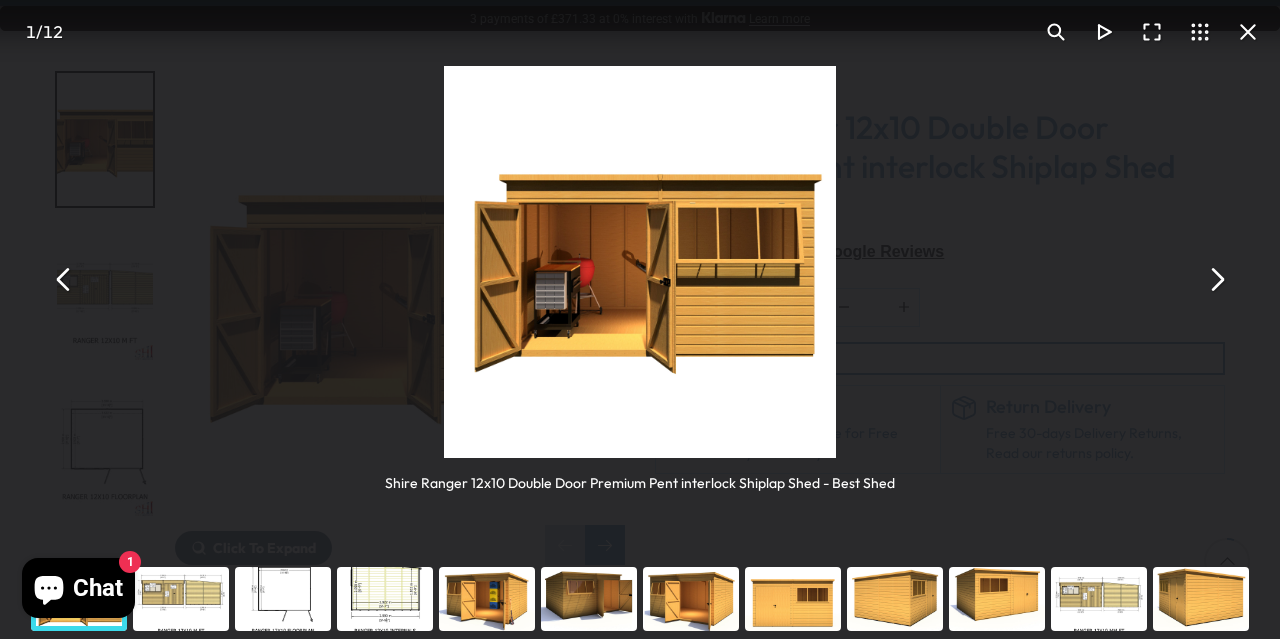 click at bounding box center [1216, 280] 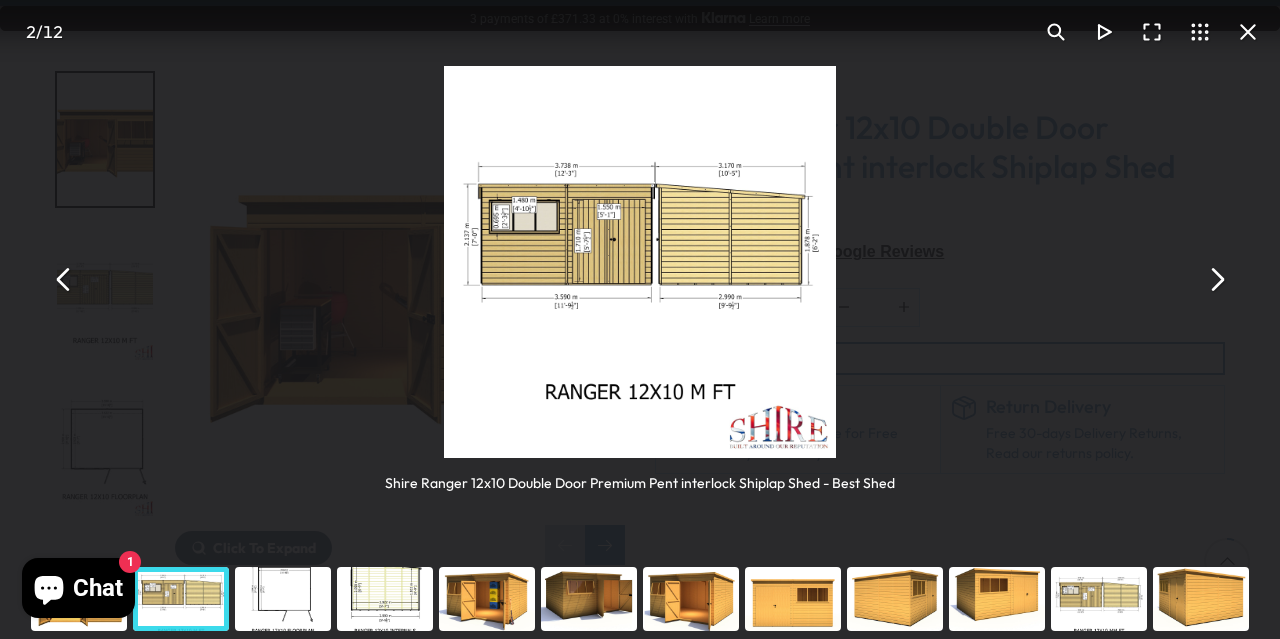click at bounding box center [1216, 280] 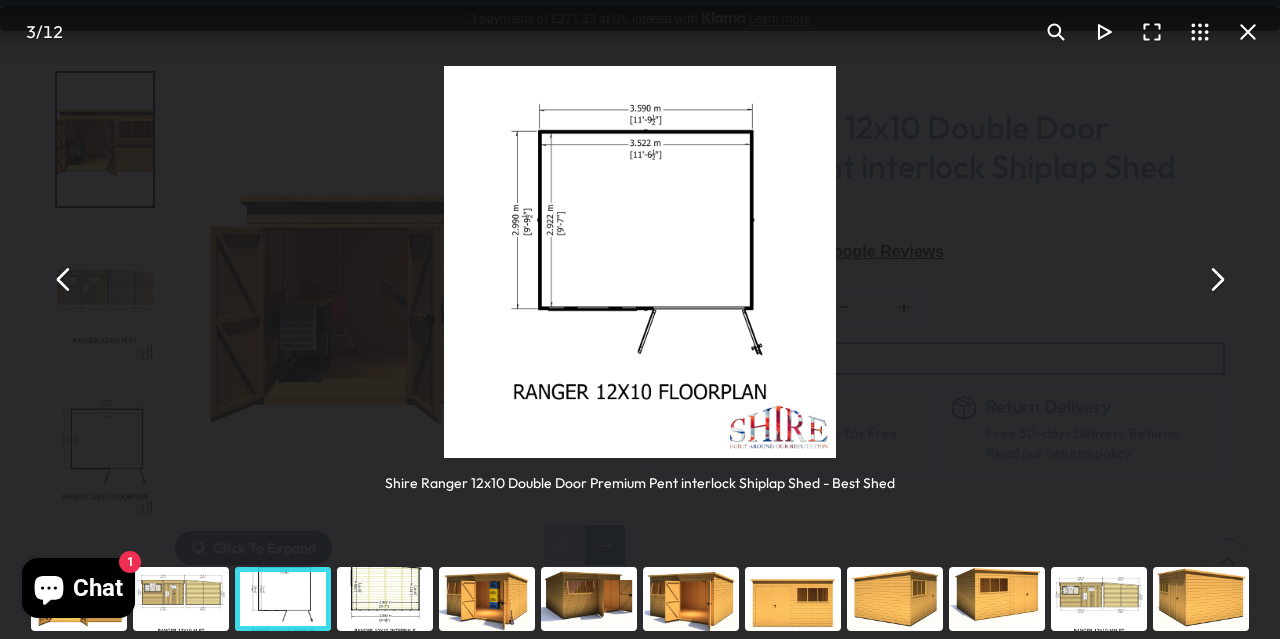 click at bounding box center [1216, 280] 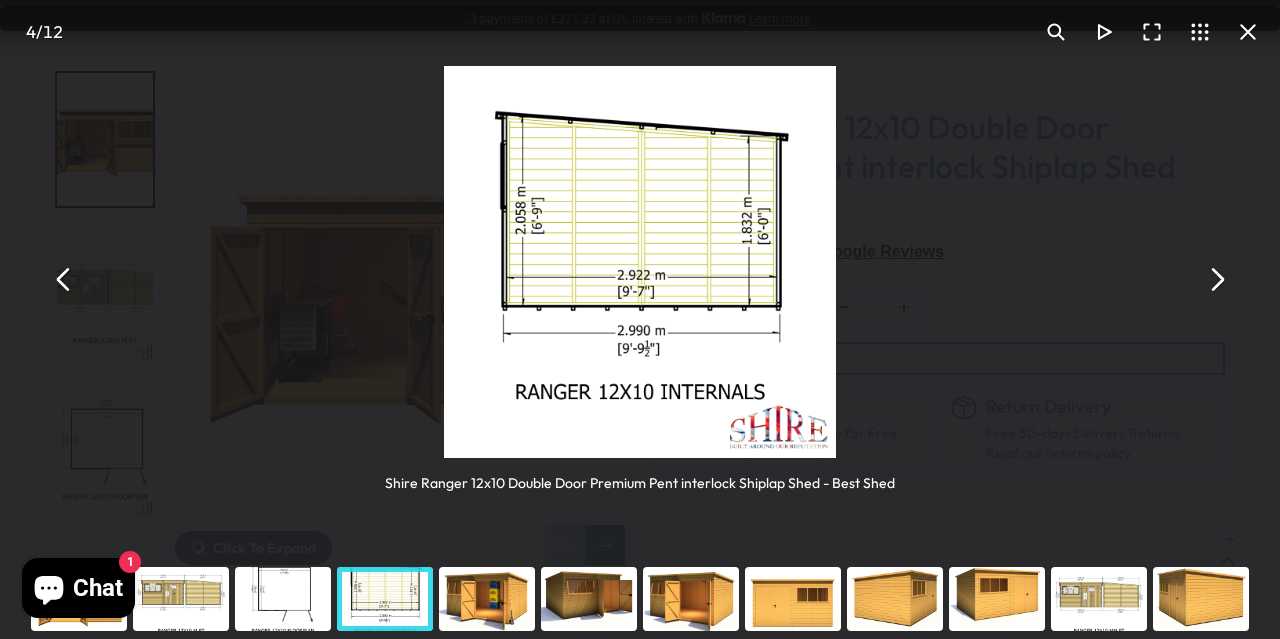 click at bounding box center [1216, 280] 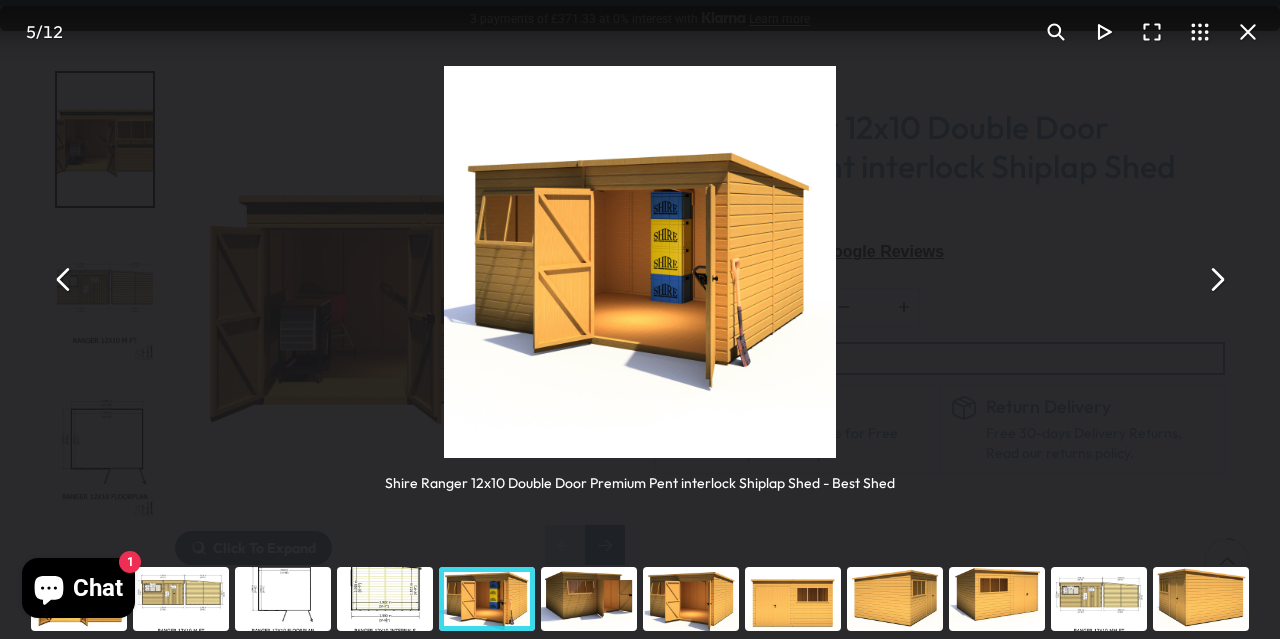 click at bounding box center [1216, 280] 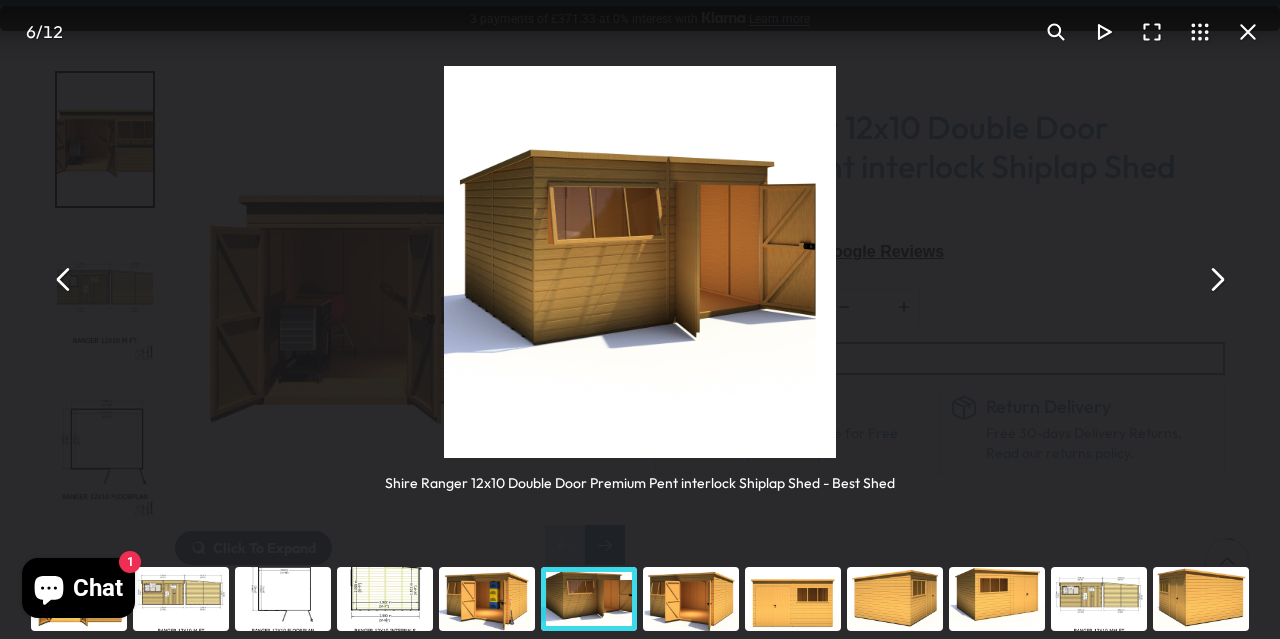 click at bounding box center (1248, 32) 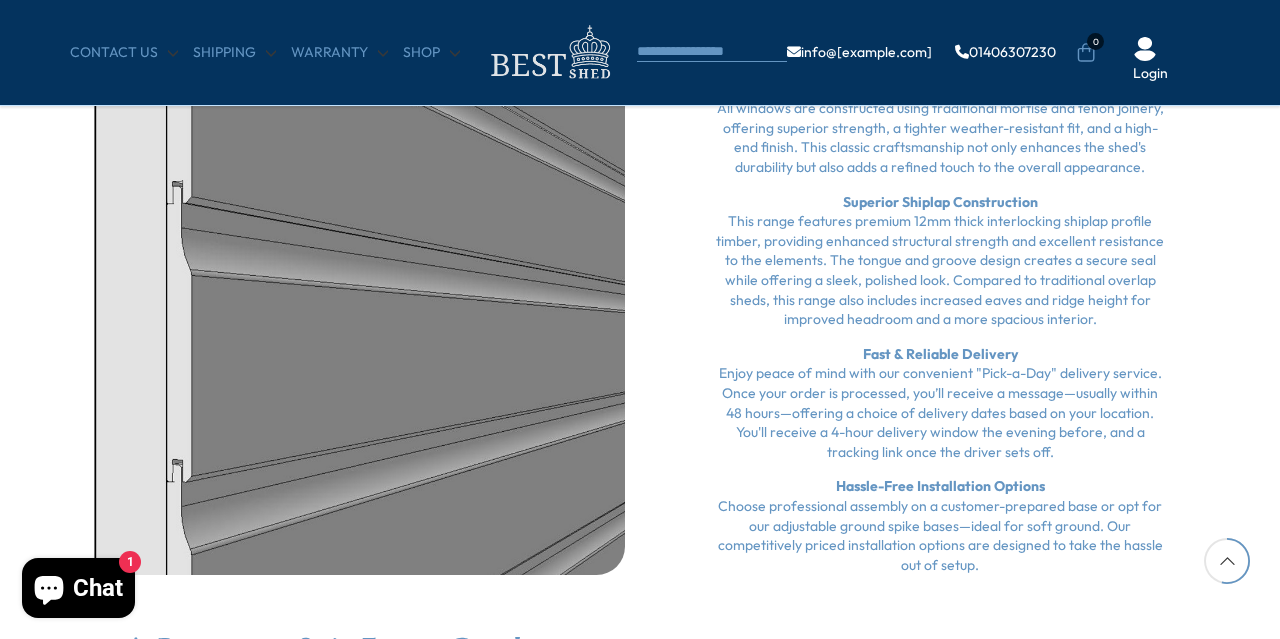 scroll, scrollTop: 2979, scrollLeft: 0, axis: vertical 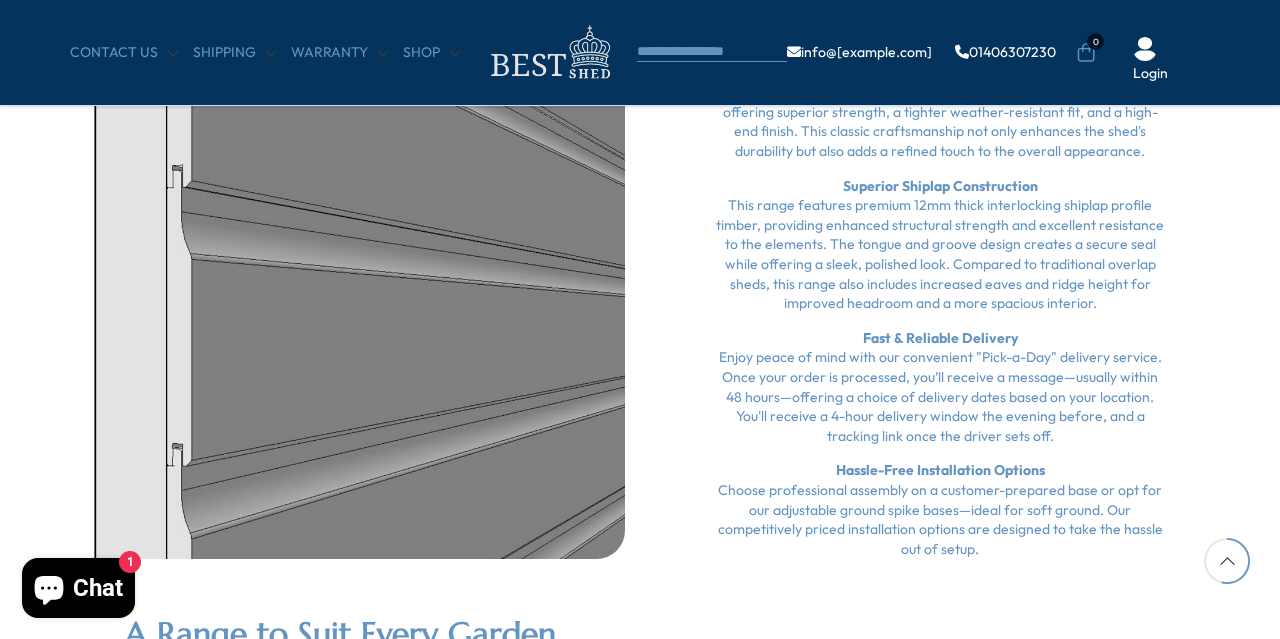 click on "Hassle-Free Installation Options
Choose professional assembly on a customer-prepared base or opt for our adjustable ground spike bases—ideal for soft ground. Our competitively priced installation options are designed to take the hassle out of setup." at bounding box center [940, 510] 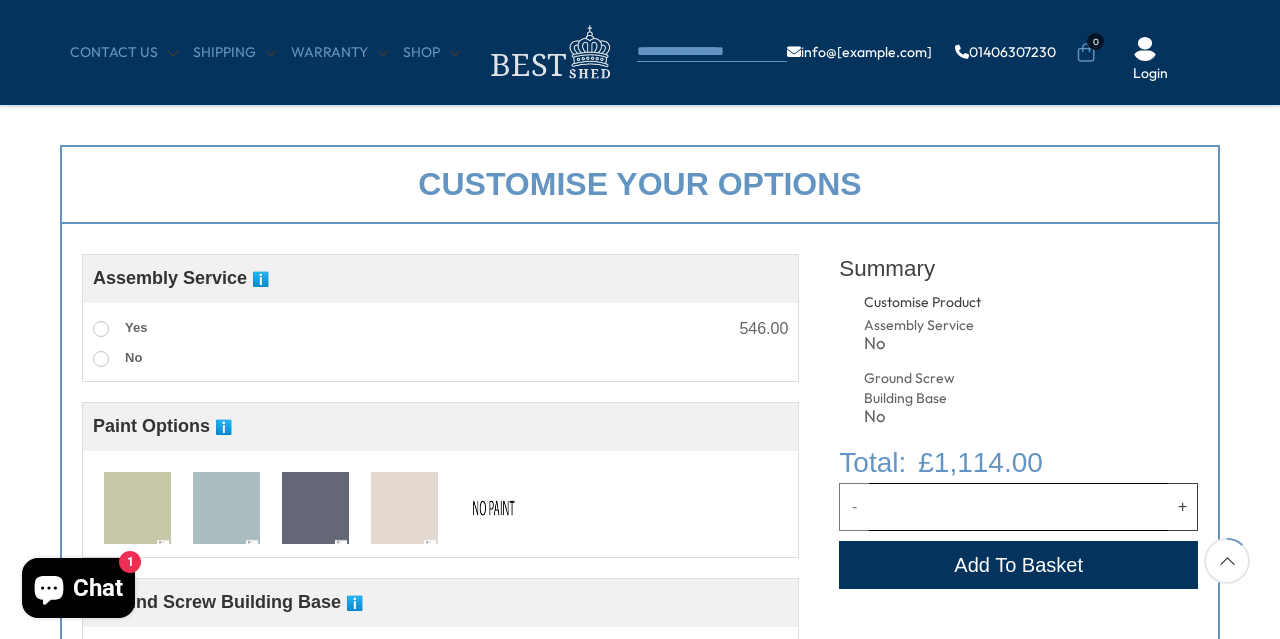 scroll, scrollTop: 723, scrollLeft: 0, axis: vertical 